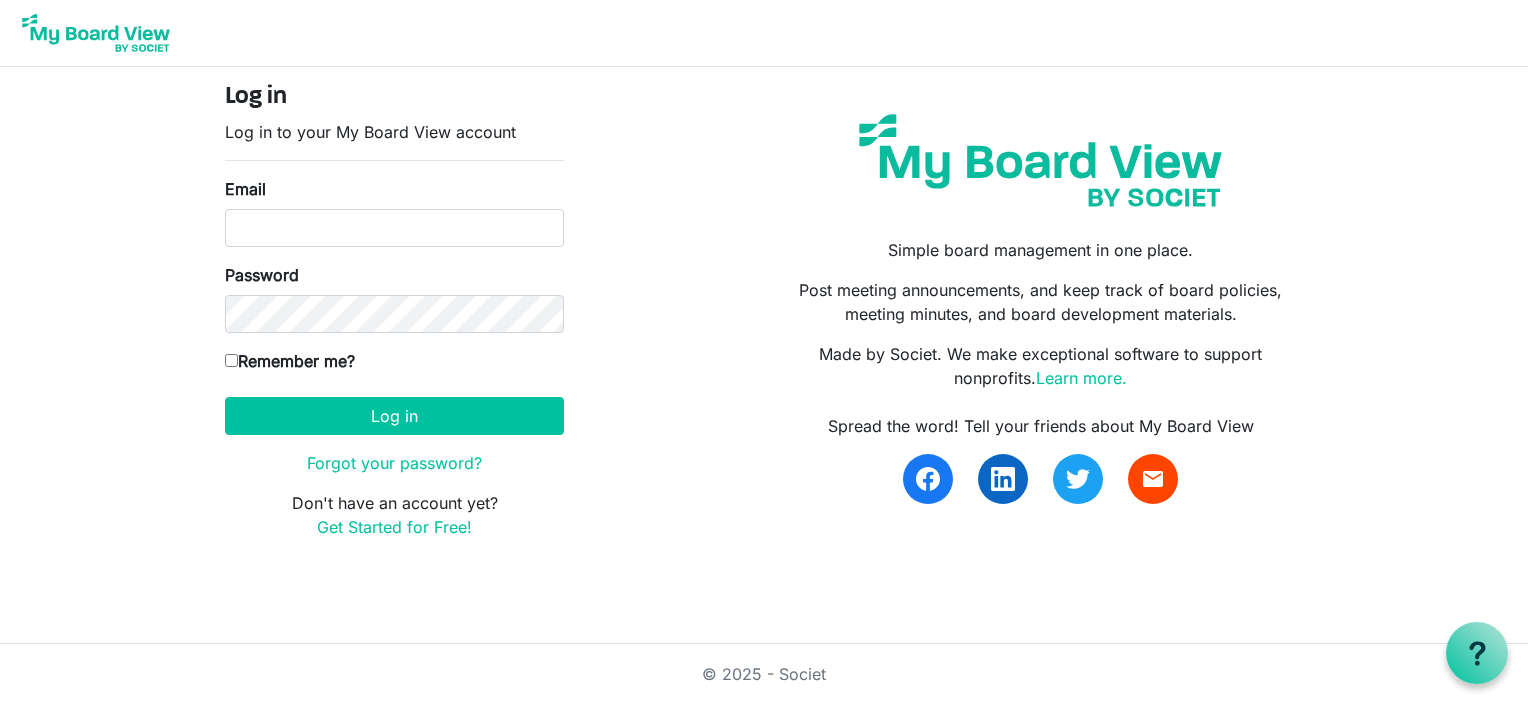 scroll, scrollTop: 0, scrollLeft: 0, axis: both 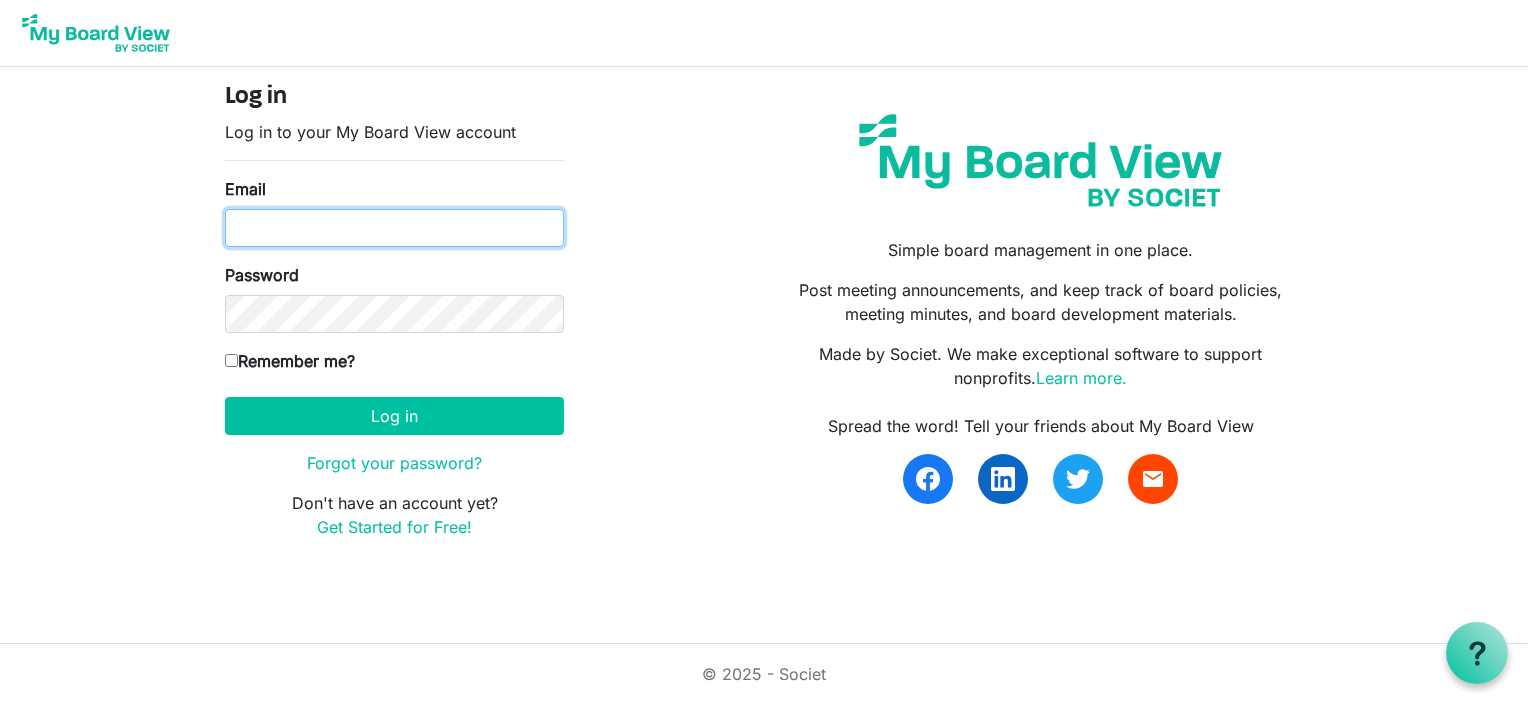 click on "Email" at bounding box center (394, 228) 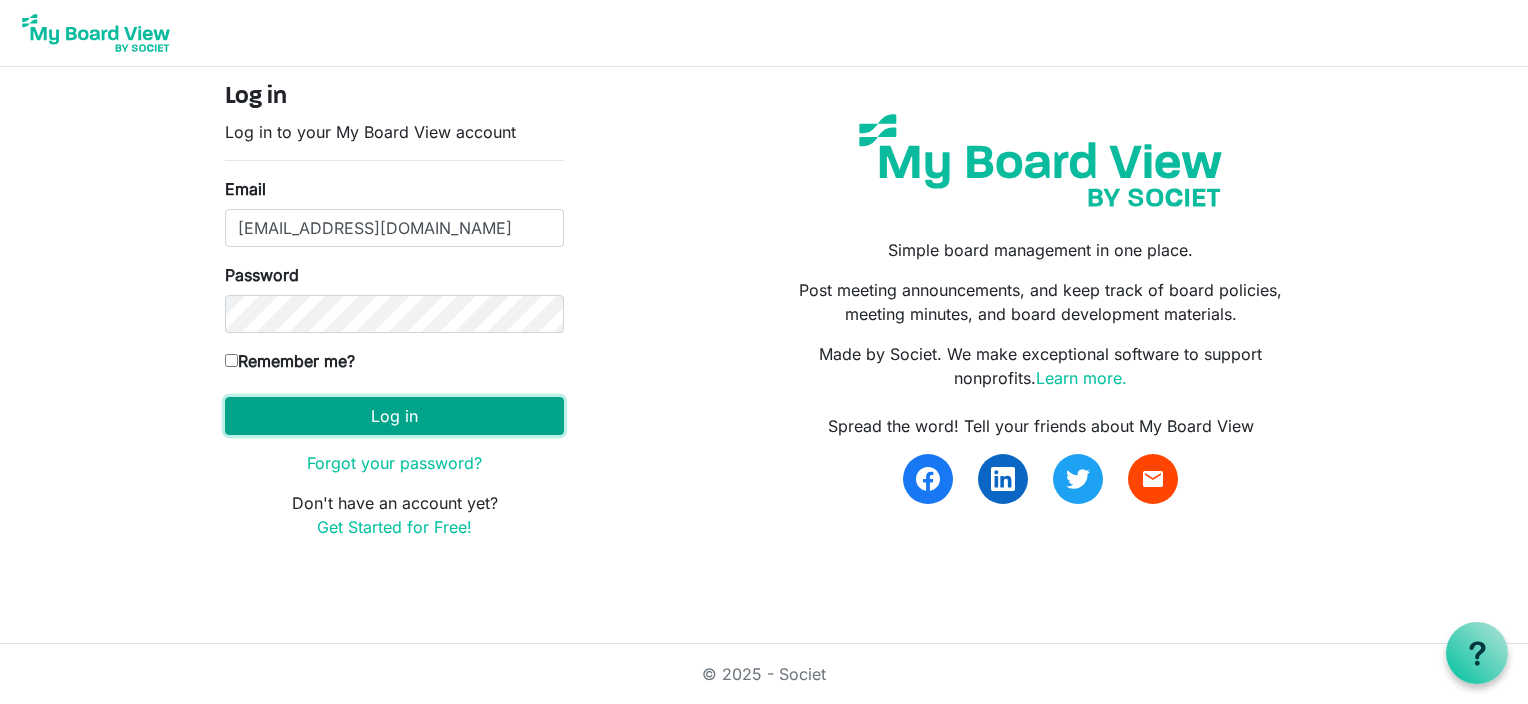 click on "Log in" at bounding box center (394, 416) 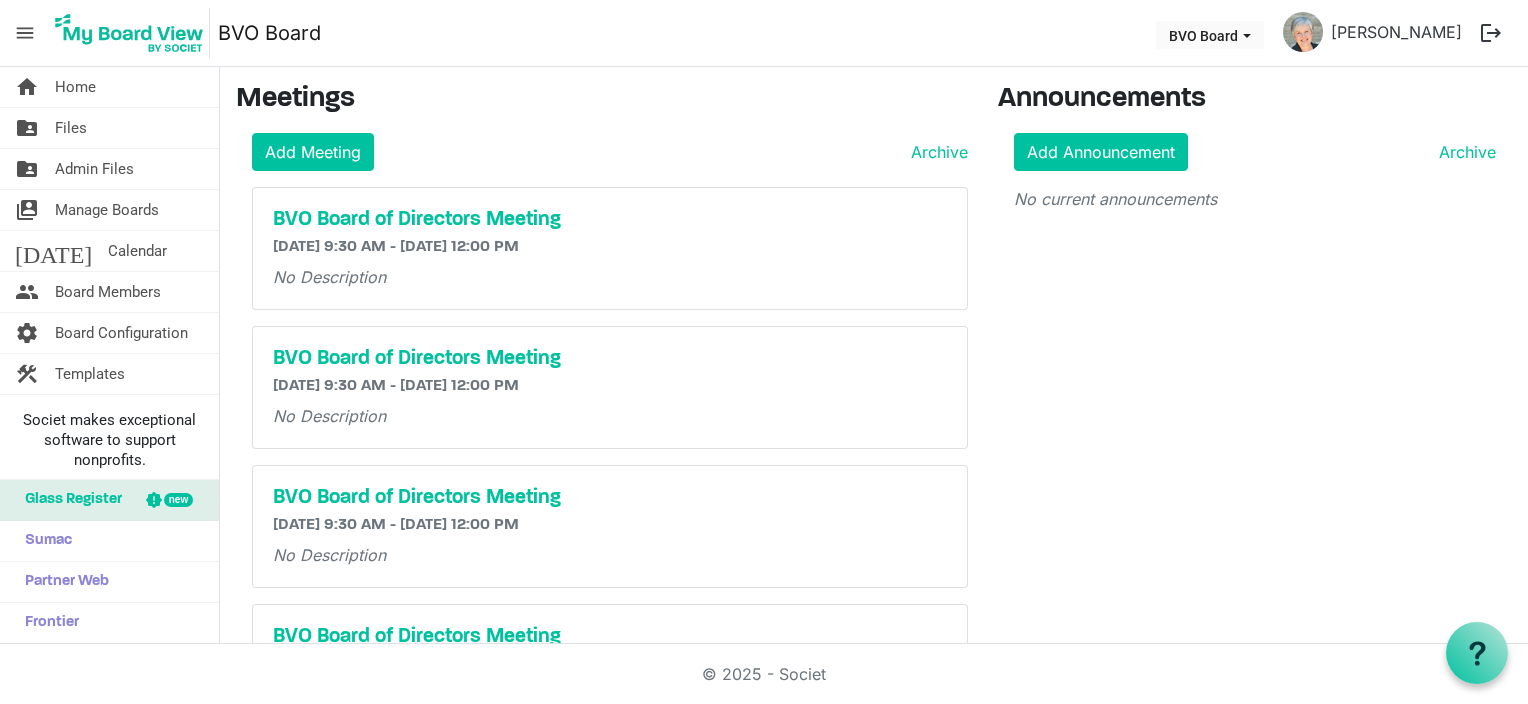 scroll, scrollTop: 0, scrollLeft: 0, axis: both 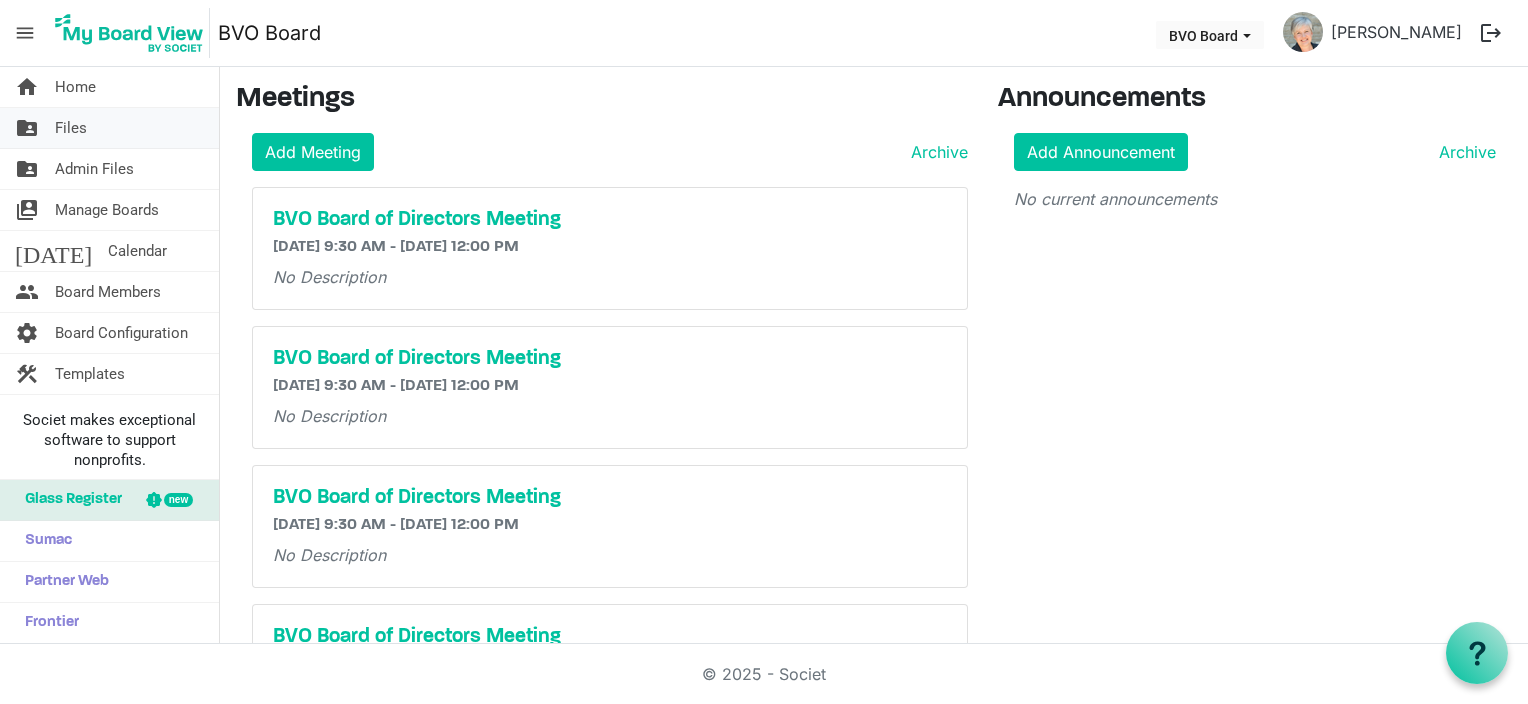 click on "folder_shared
Files" at bounding box center (109, 128) 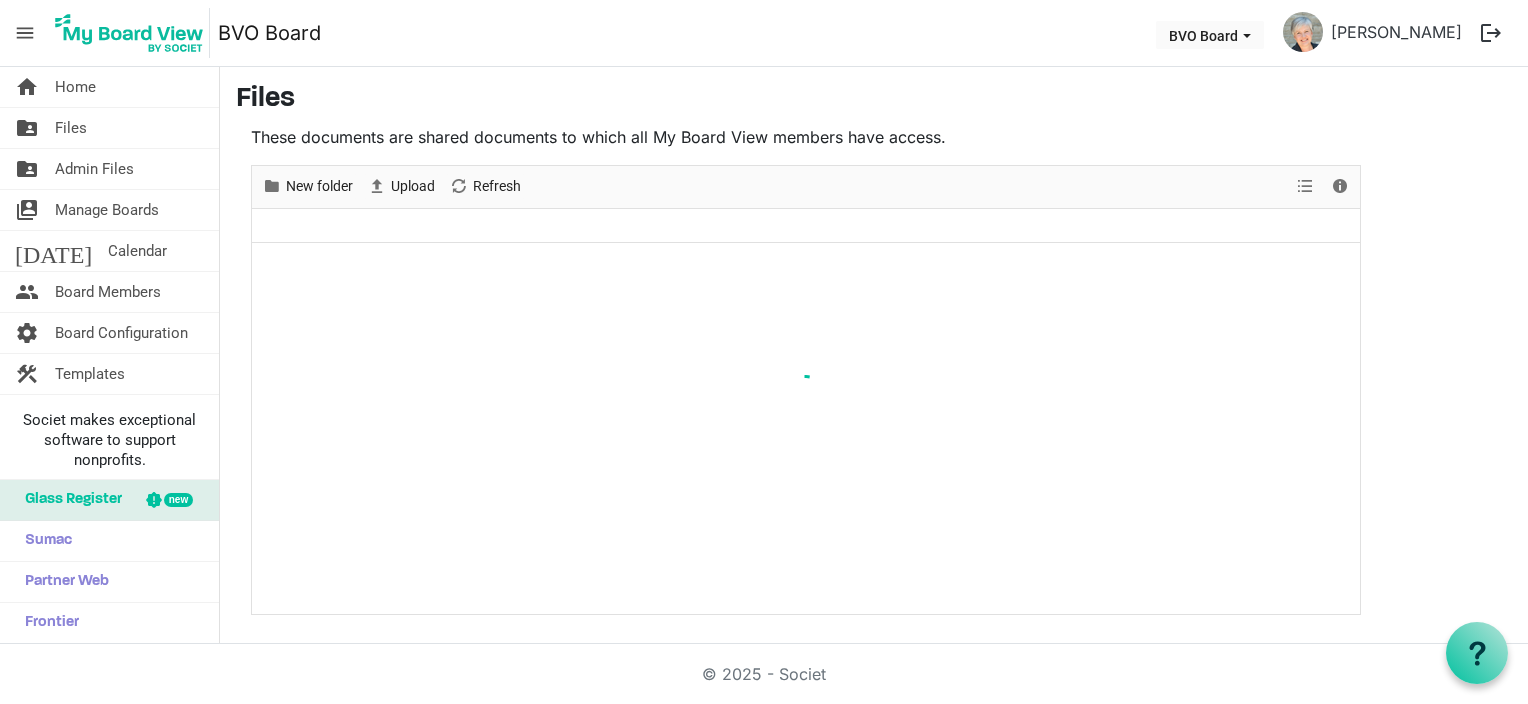 scroll, scrollTop: 0, scrollLeft: 0, axis: both 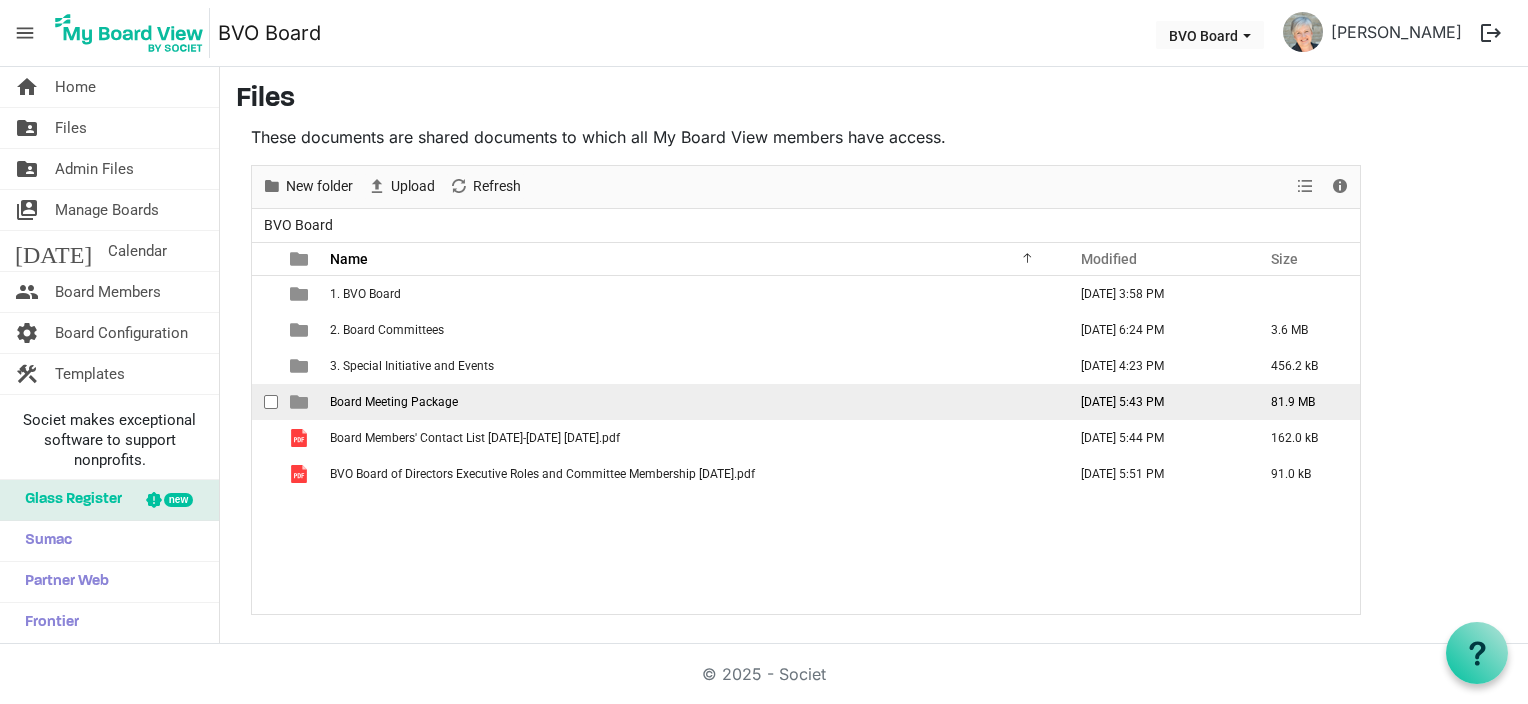 click on "Board Meeting Package" at bounding box center (692, 402) 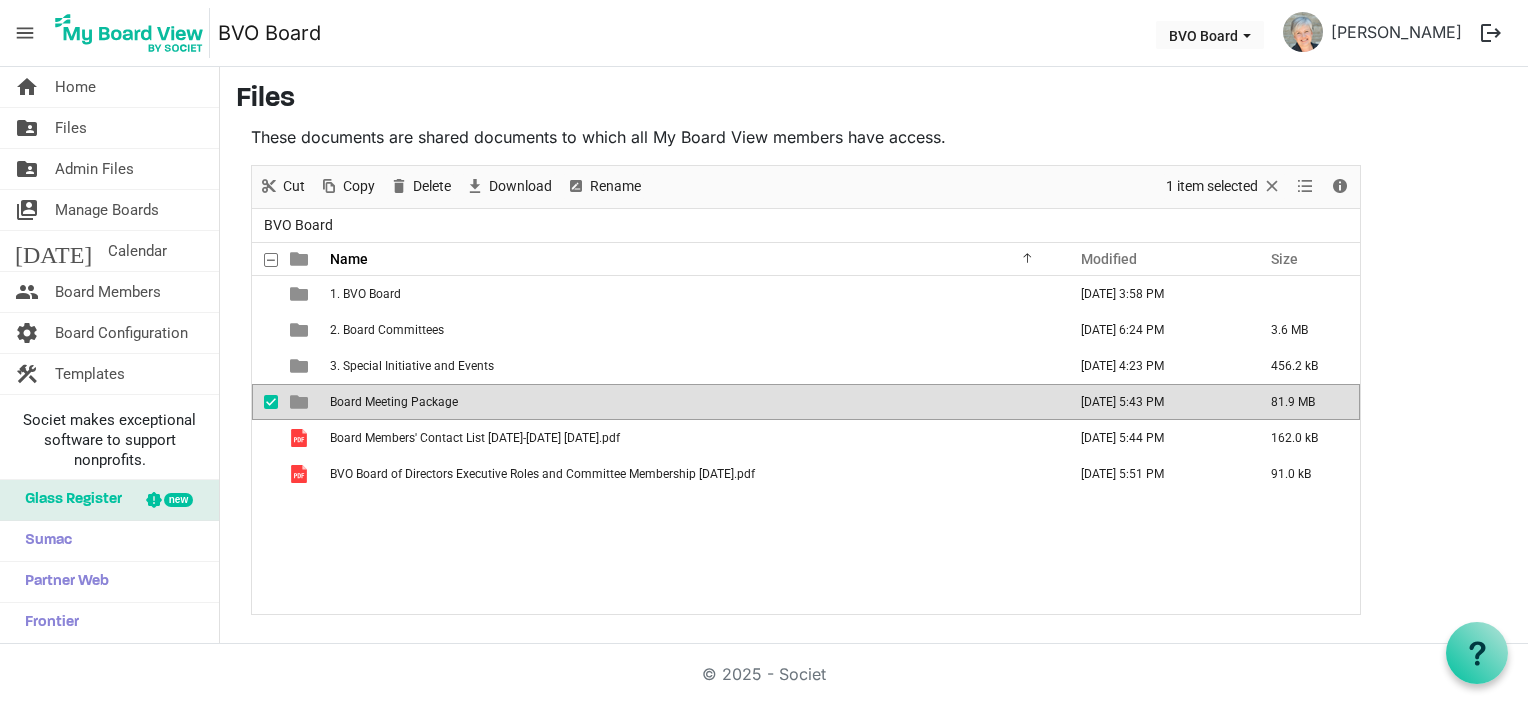 click on "Board Meeting Package" at bounding box center [692, 402] 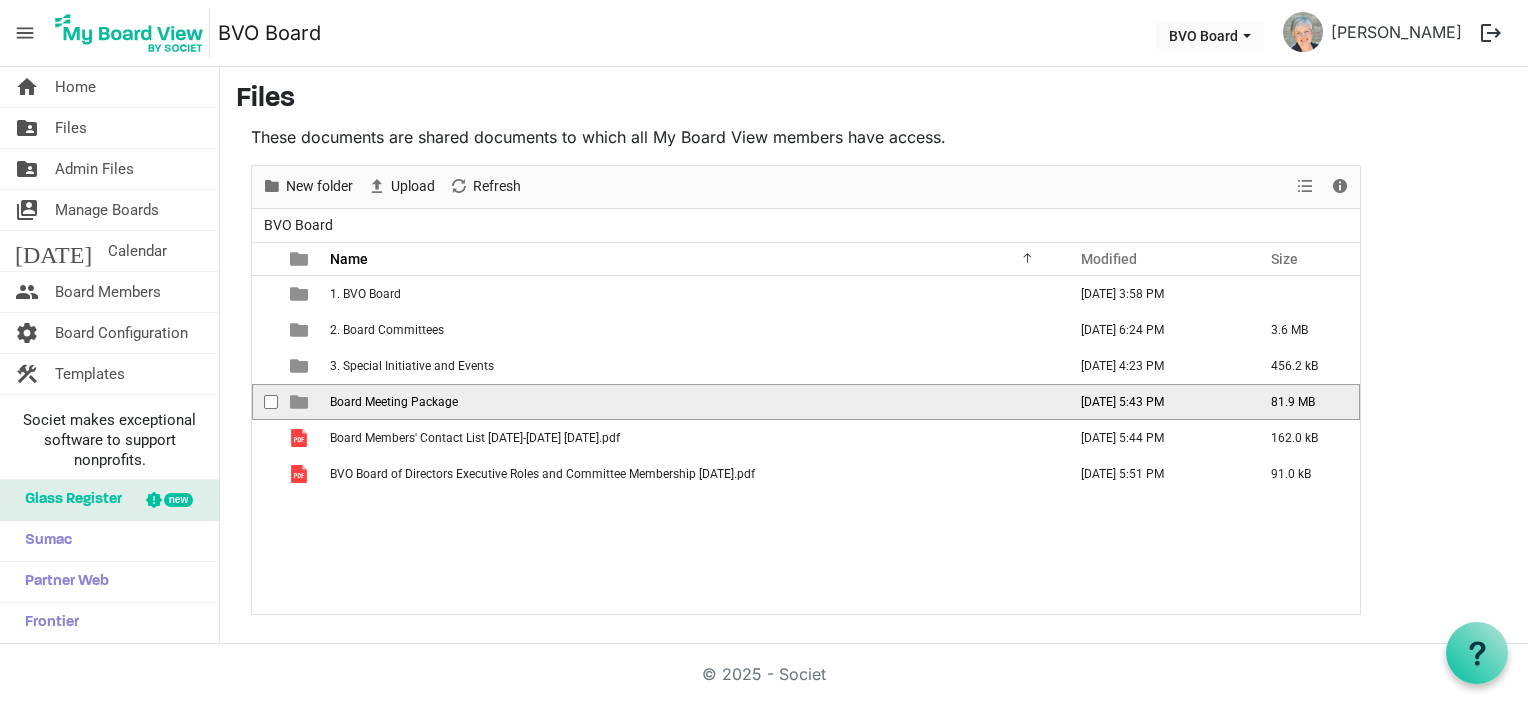 click on "Board Meeting Package" at bounding box center [692, 402] 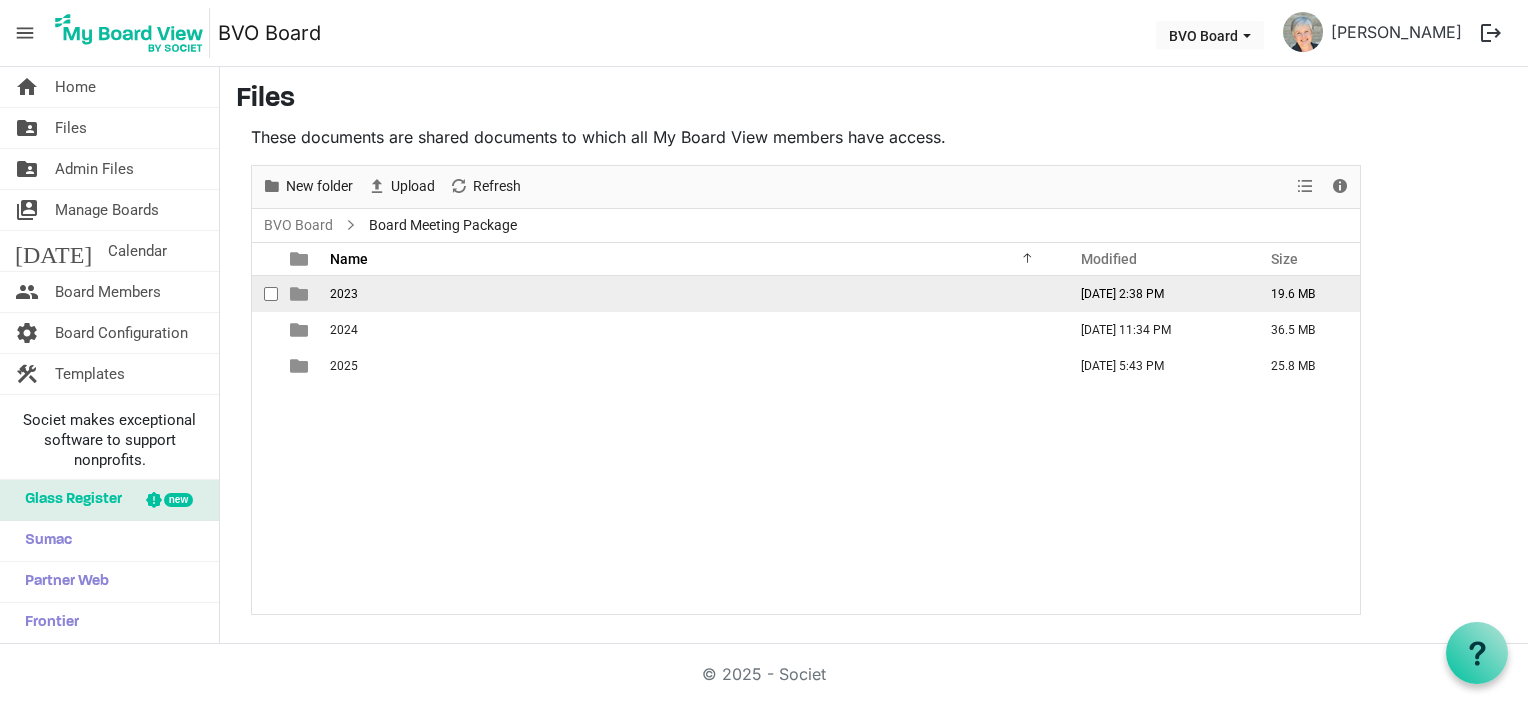 click on "2023" at bounding box center [344, 294] 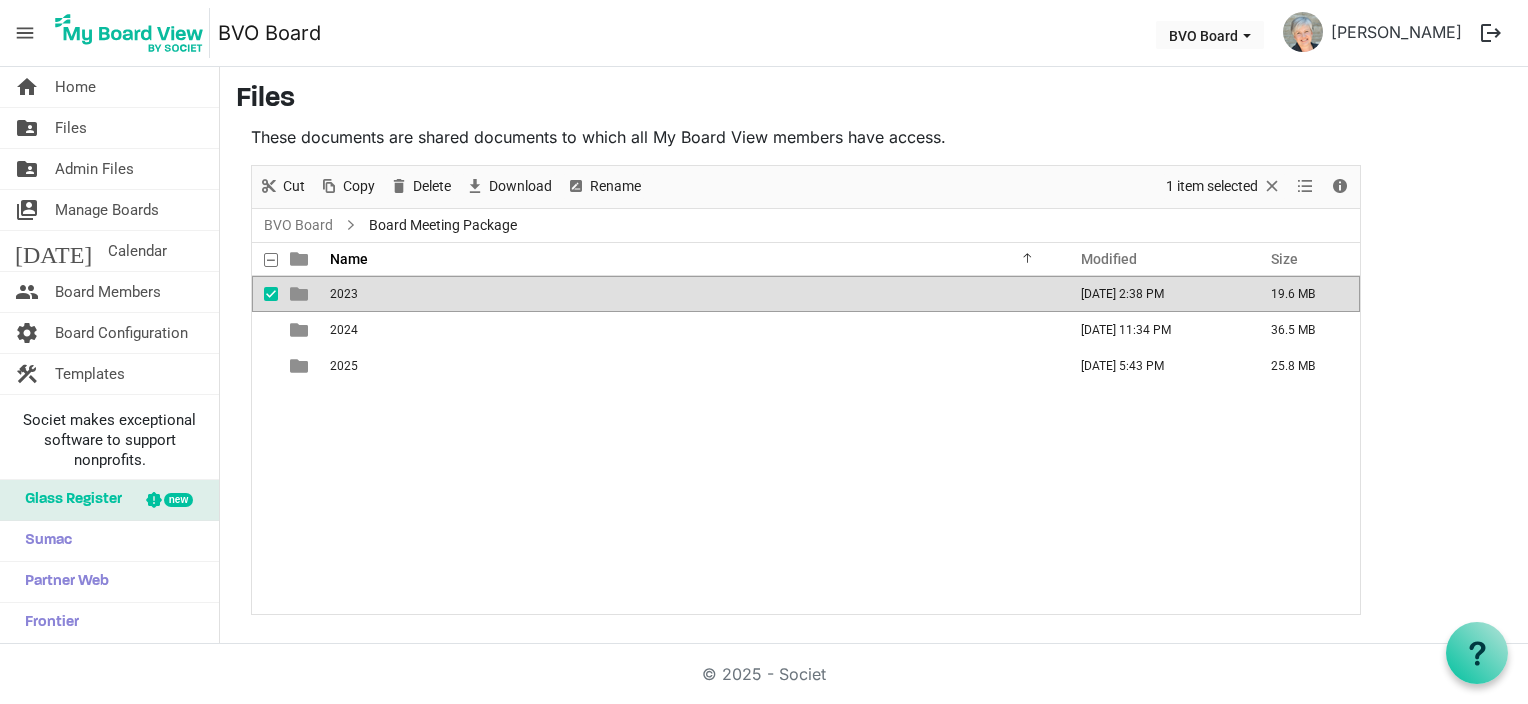 click on "2023" at bounding box center [344, 294] 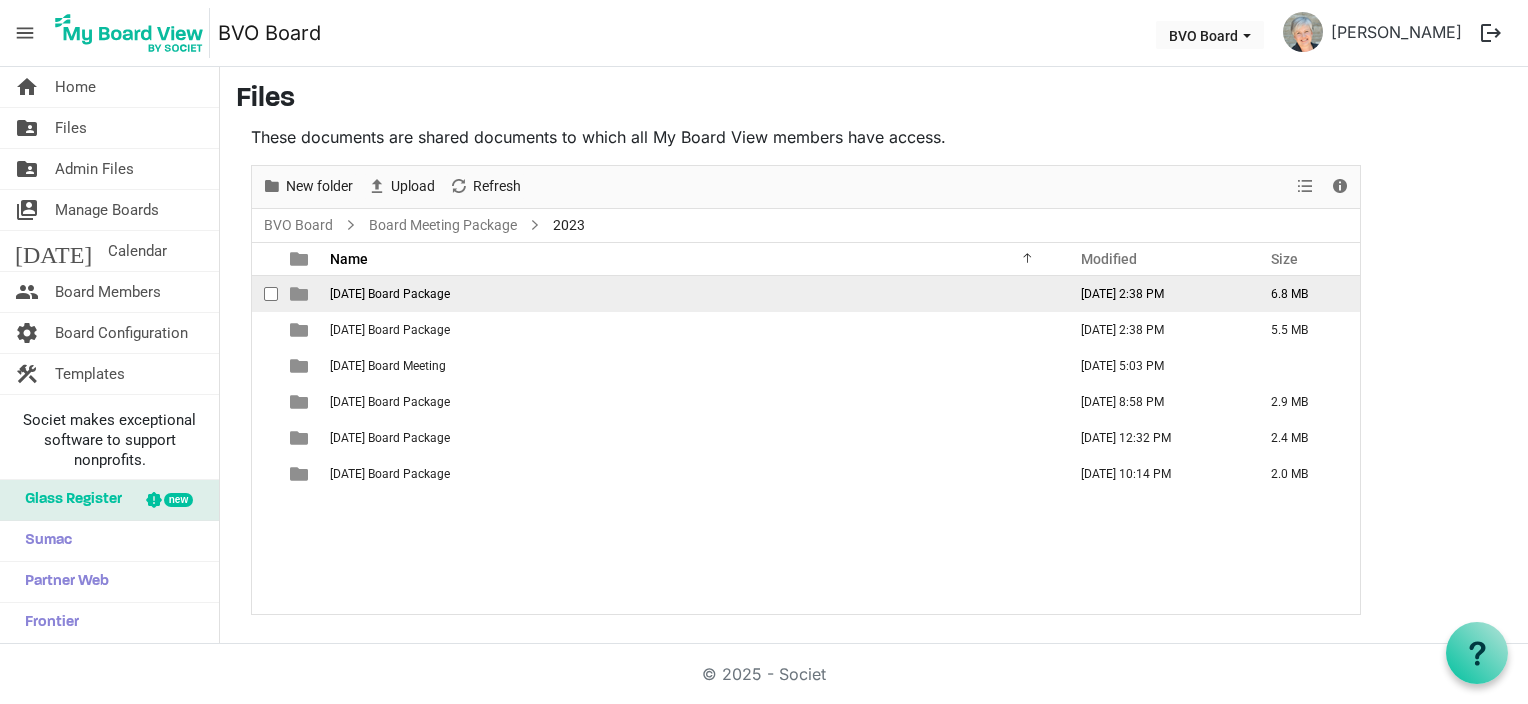 click on "August 24, 2023 Board Package" at bounding box center [390, 294] 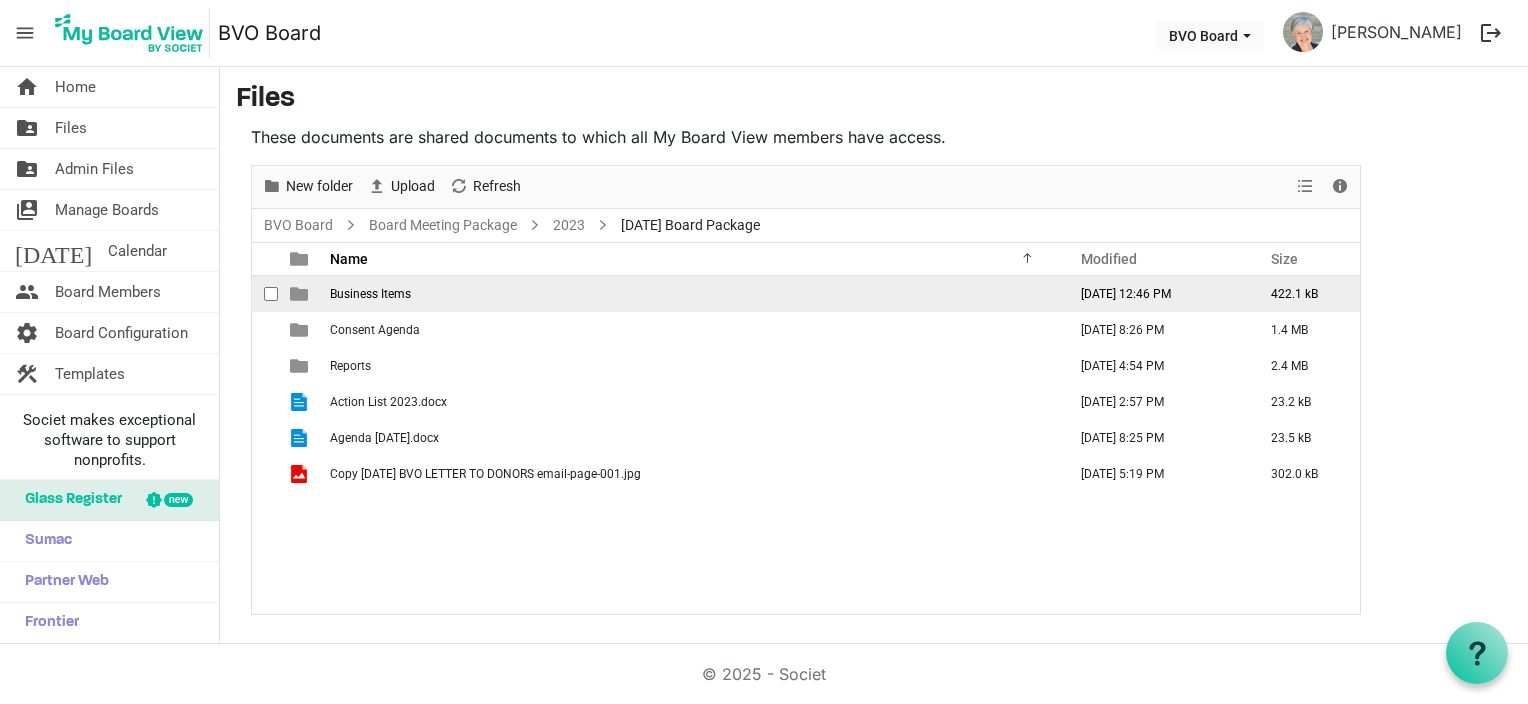 click on "Business Items" at bounding box center [370, 294] 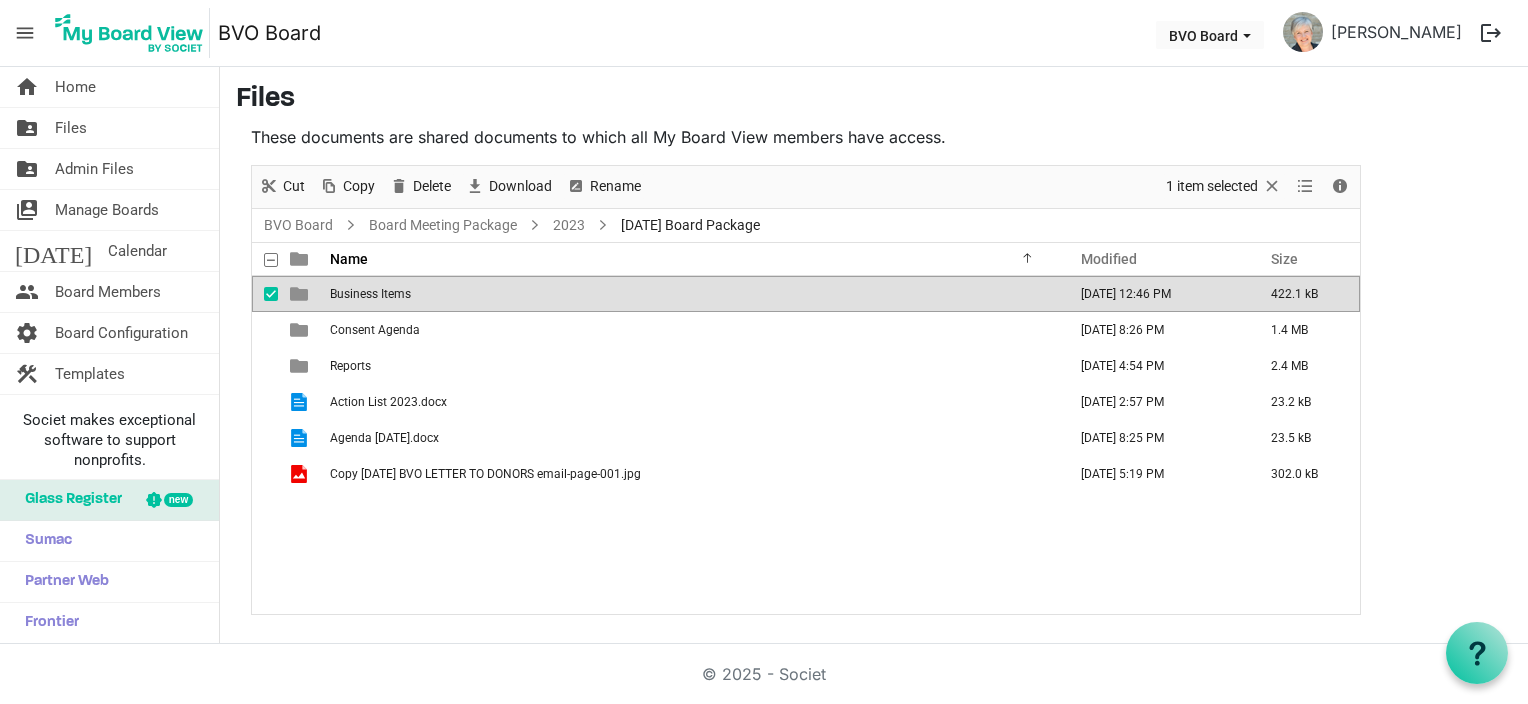 click on "Business Items" at bounding box center [370, 294] 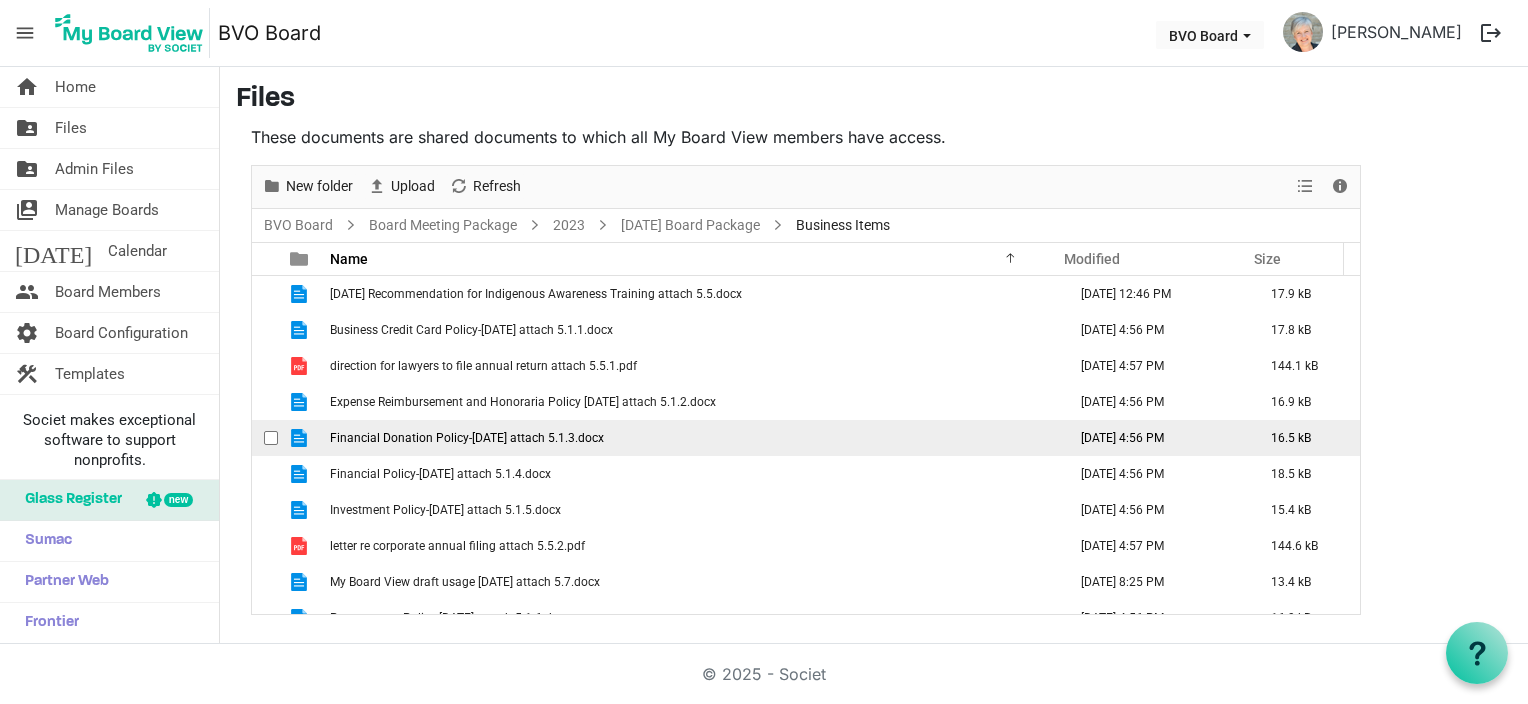 click on "Financial Donation Policy-August 21, 2023 attach 5.1.3.docx" at bounding box center [692, 438] 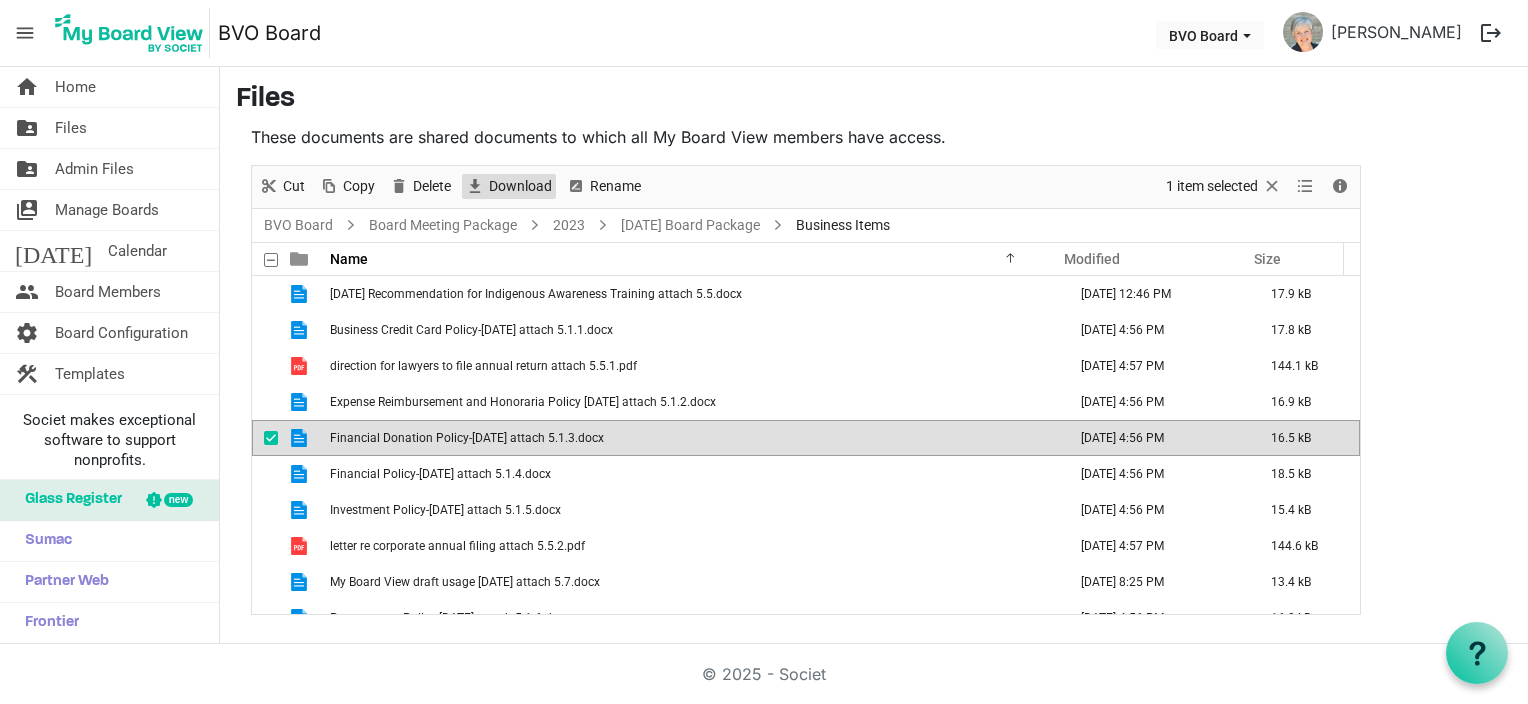 click on "Download" at bounding box center [520, 186] 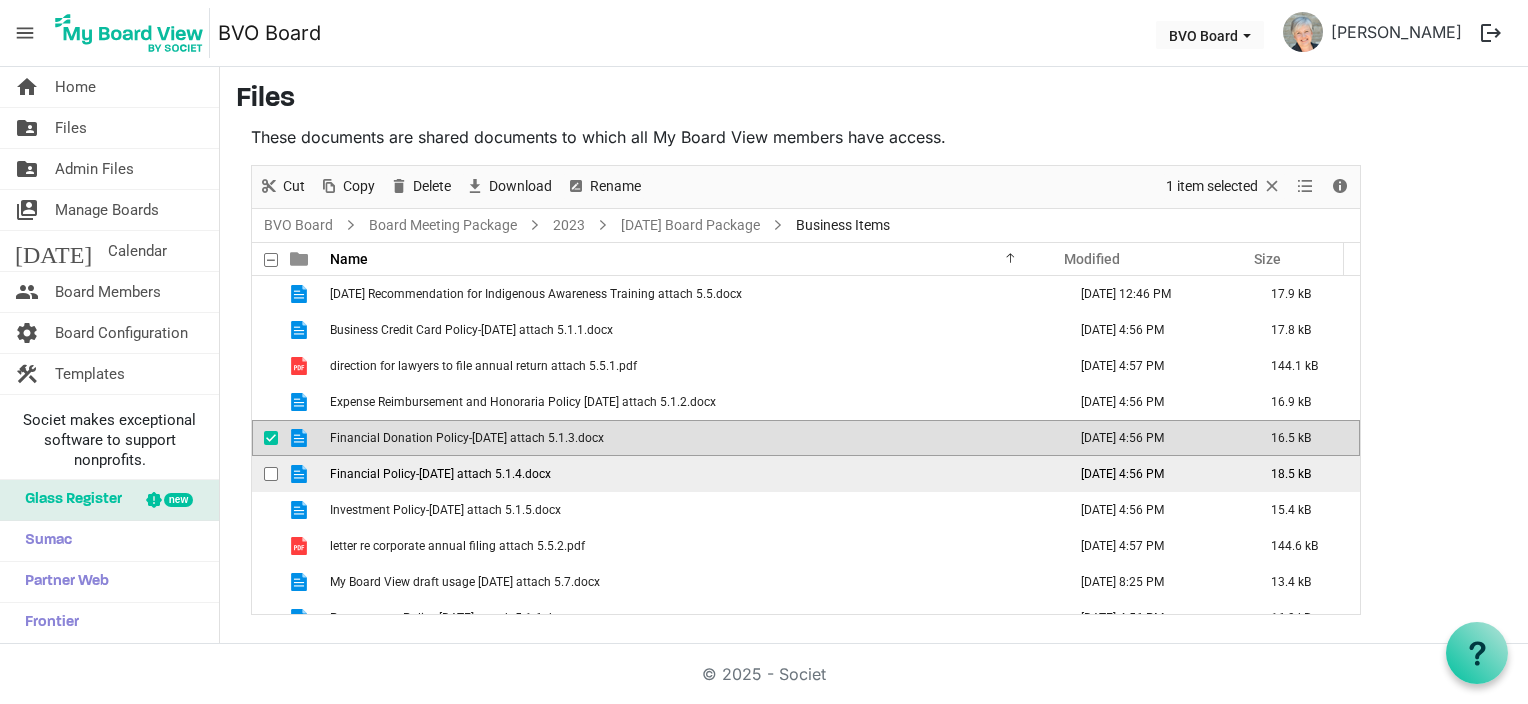 click on "Financial Policy-August 21, 2023 attach 5.1.4.docx" at bounding box center (440, 474) 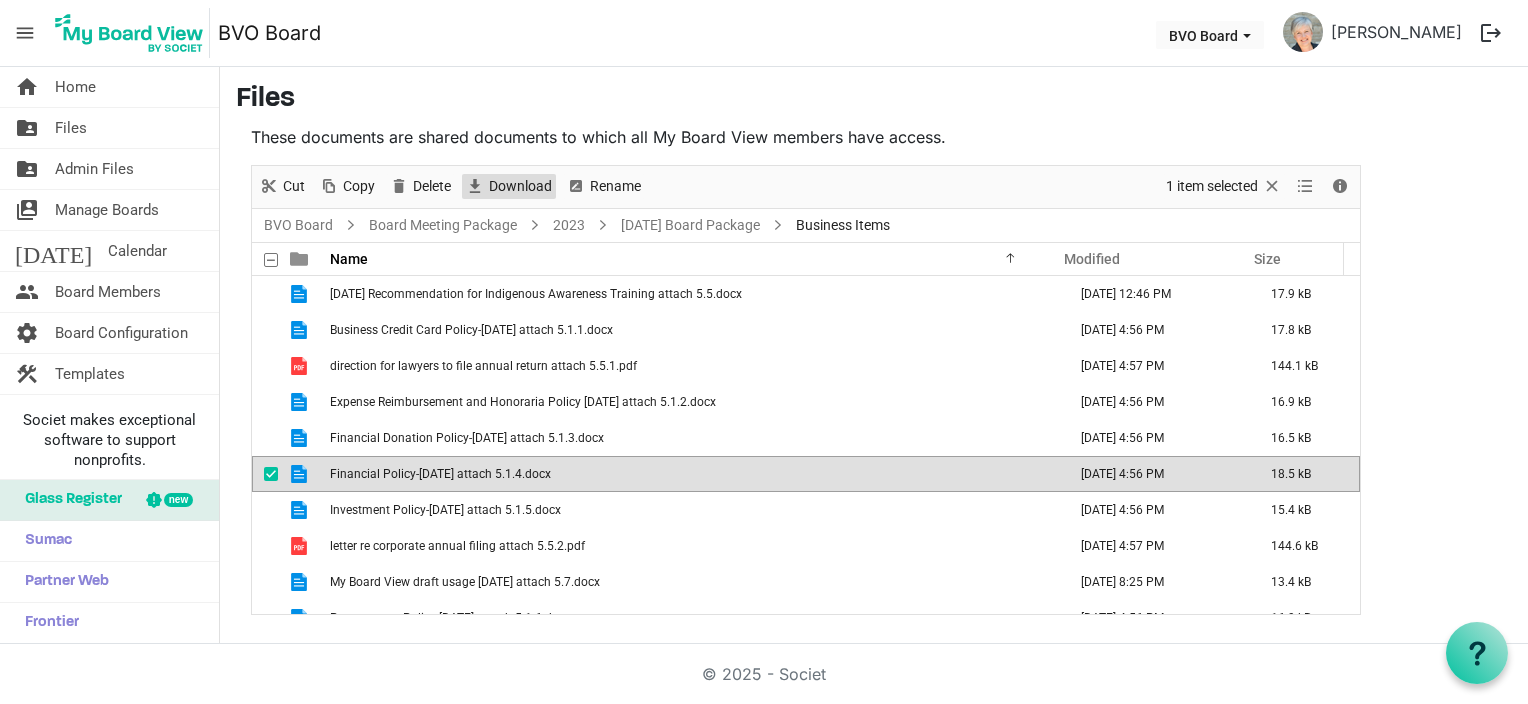 click on "Download" at bounding box center [520, 186] 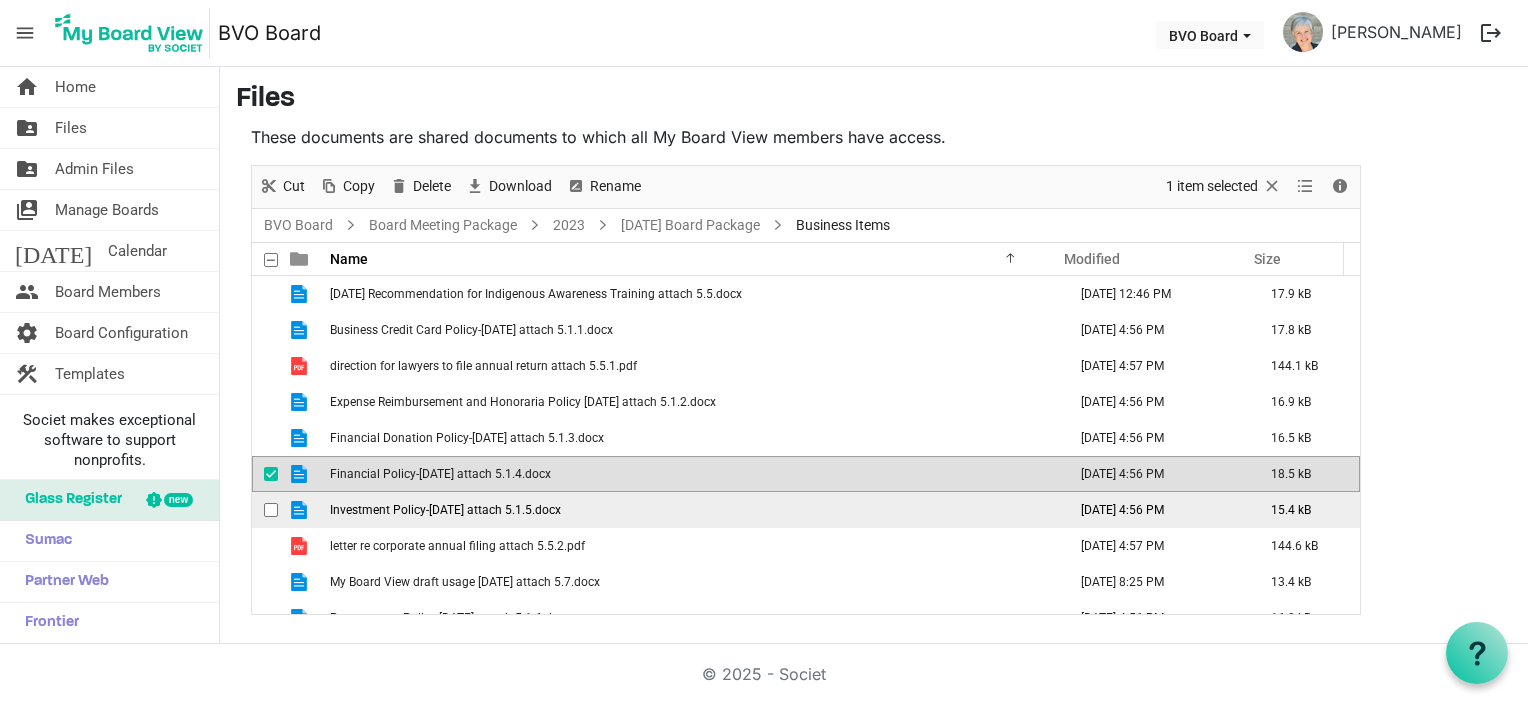 click on "Investment Policy-August 21, 2023 attach 5.1.5.docx" at bounding box center (445, 510) 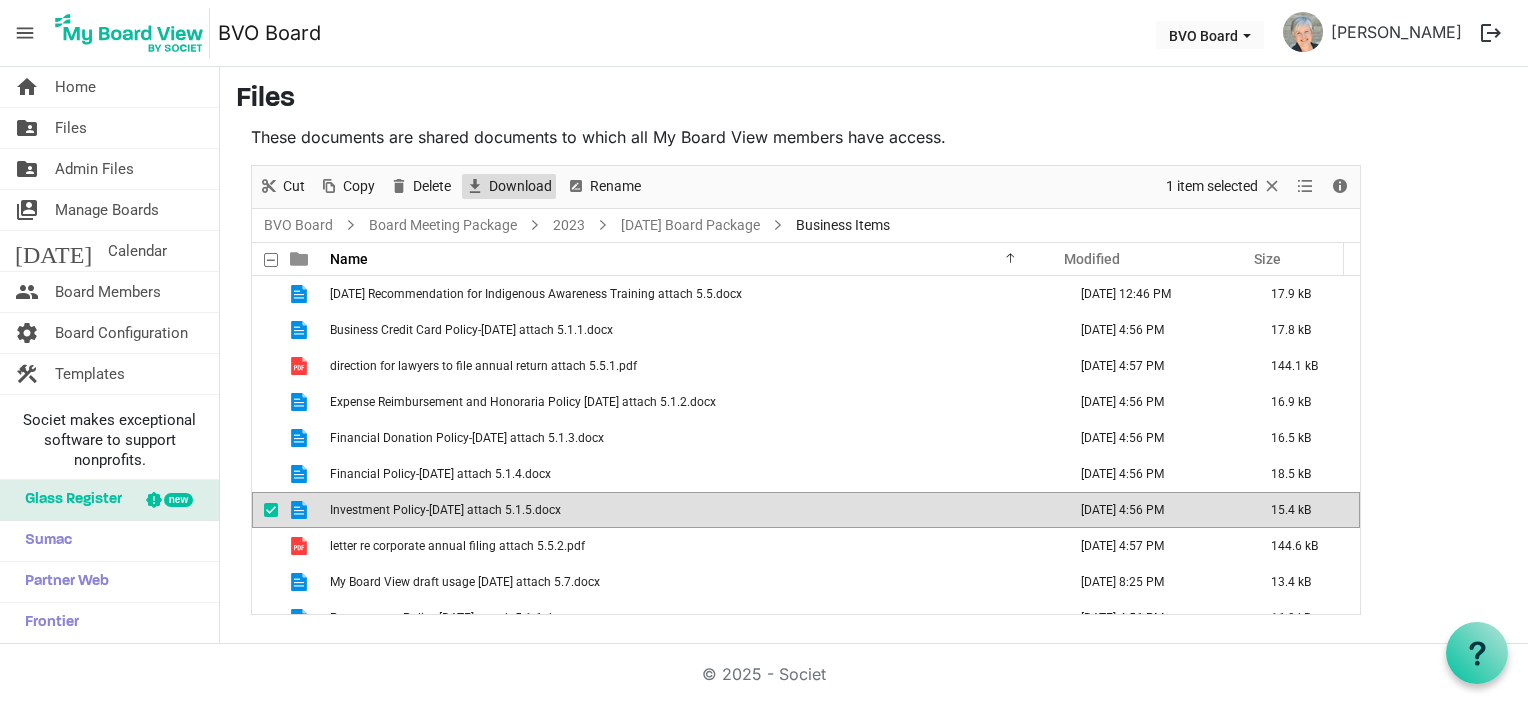 click on "Download" at bounding box center (520, 186) 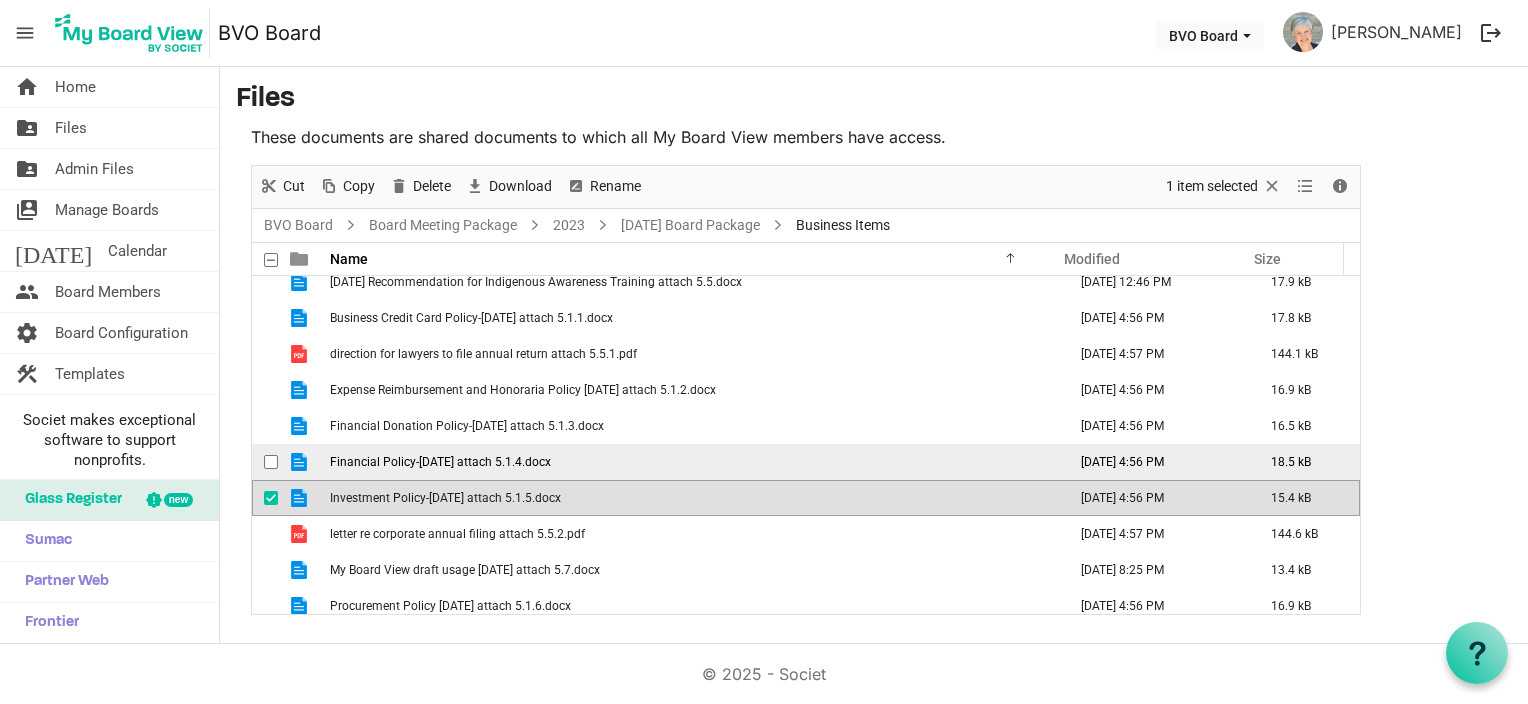 scroll, scrollTop: 21, scrollLeft: 0, axis: vertical 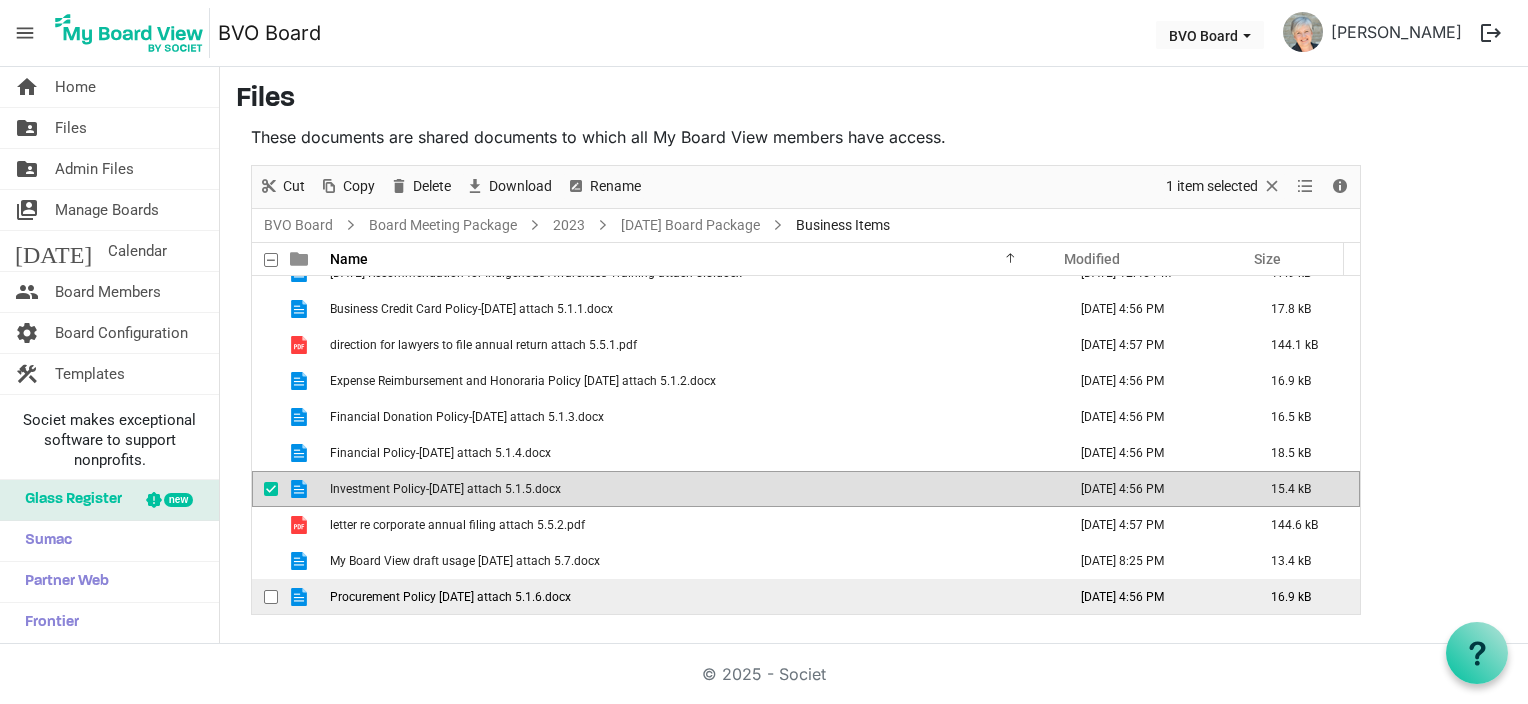 click on "Procurement Policy Aug. 2023 attach 5.1.6.docx" at bounding box center (450, 597) 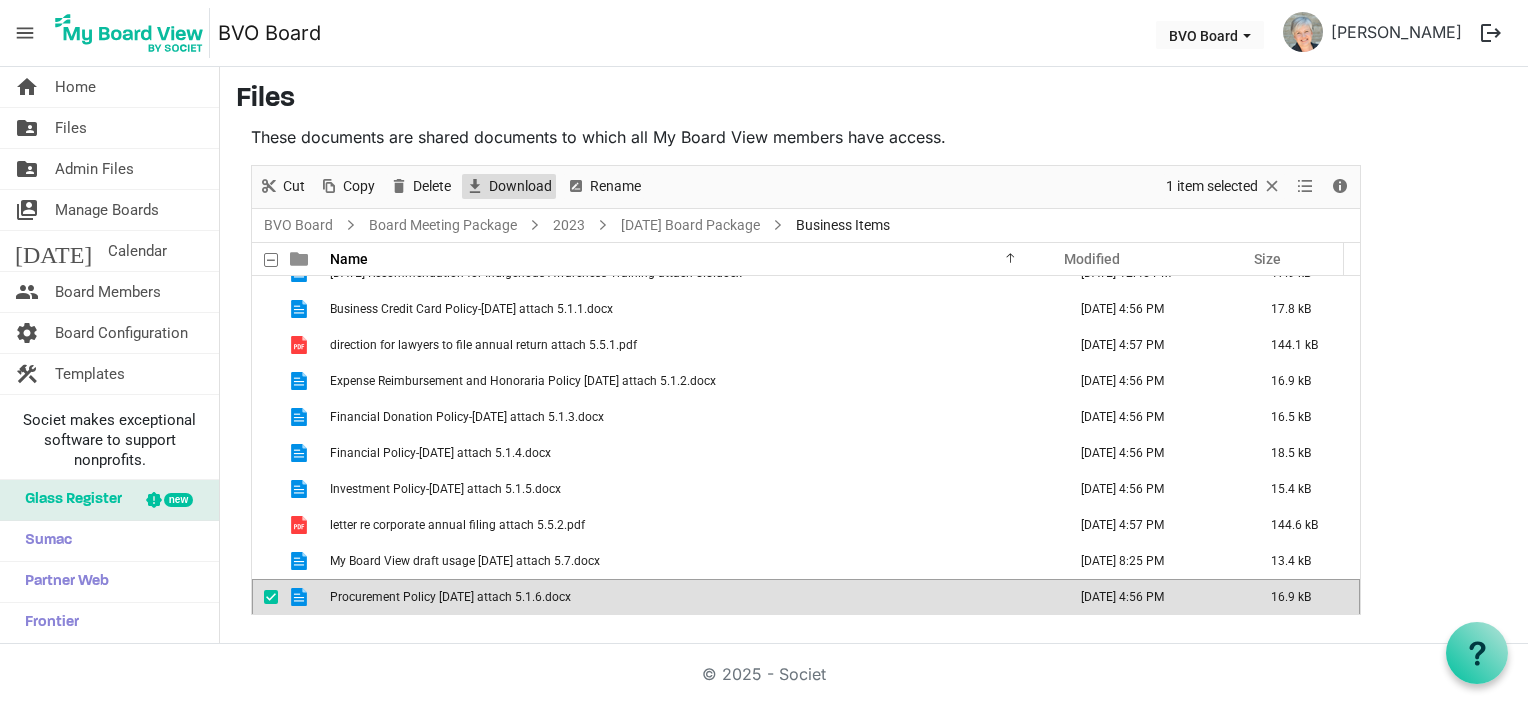 click on "Download" at bounding box center (520, 186) 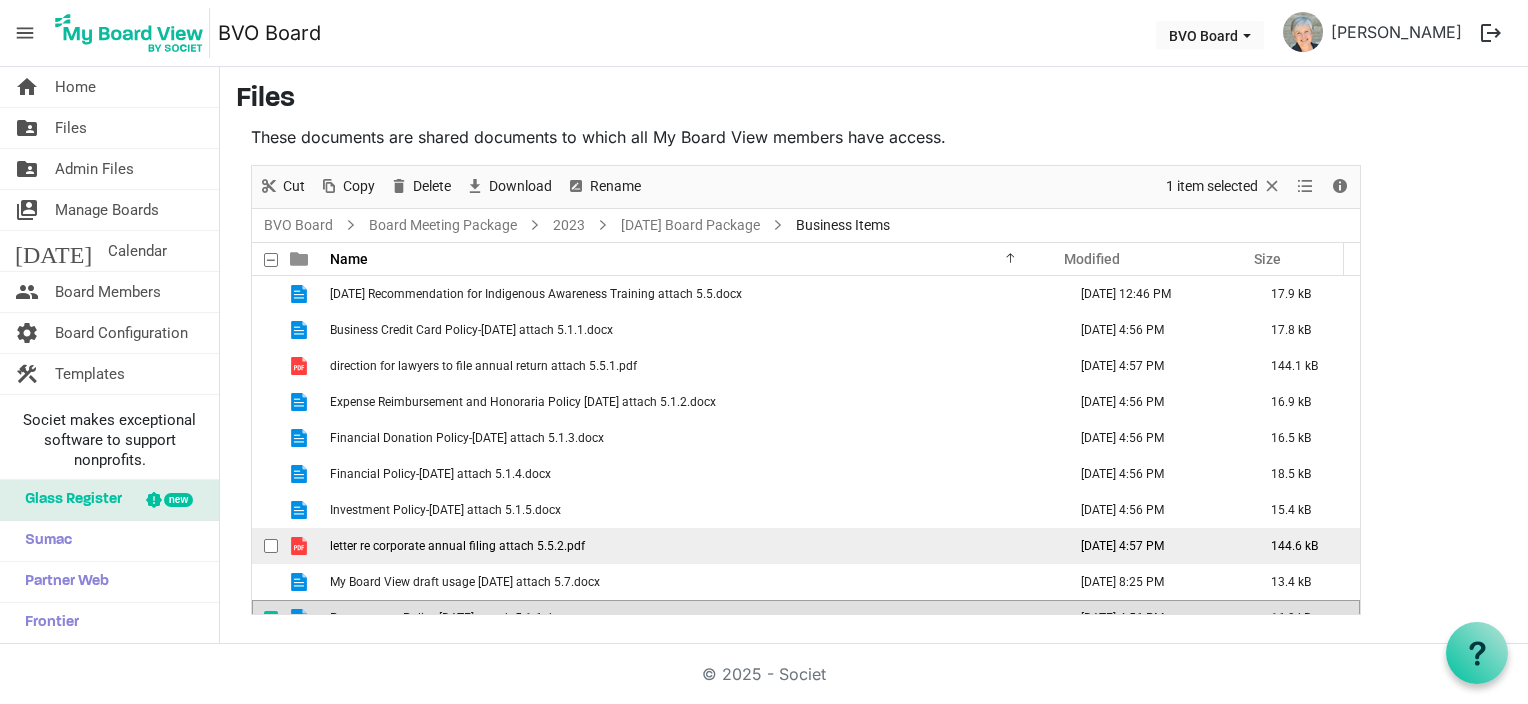 scroll, scrollTop: 0, scrollLeft: 0, axis: both 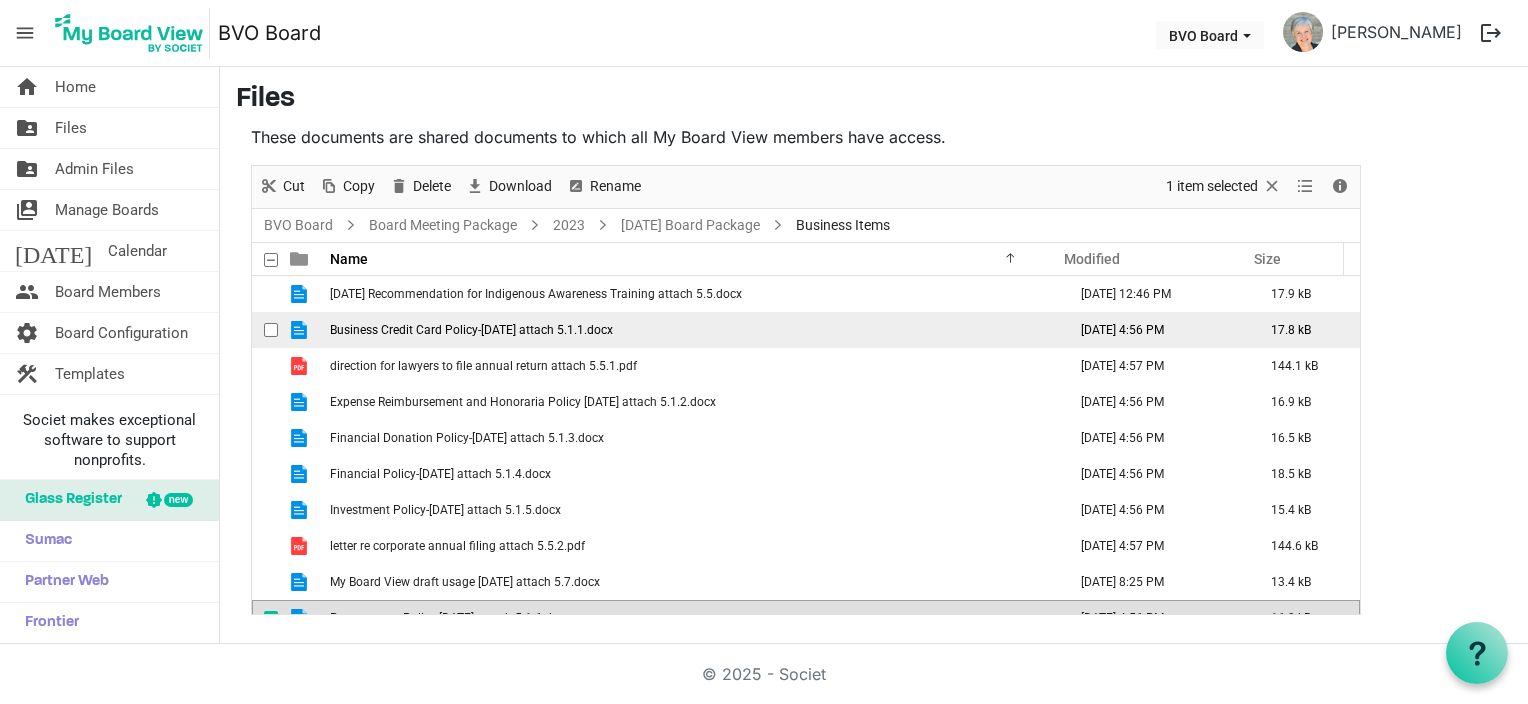 click on "Business Credit Card Policy-August 21, 2023 attach 5.1.1.docx" at bounding box center (692, 330) 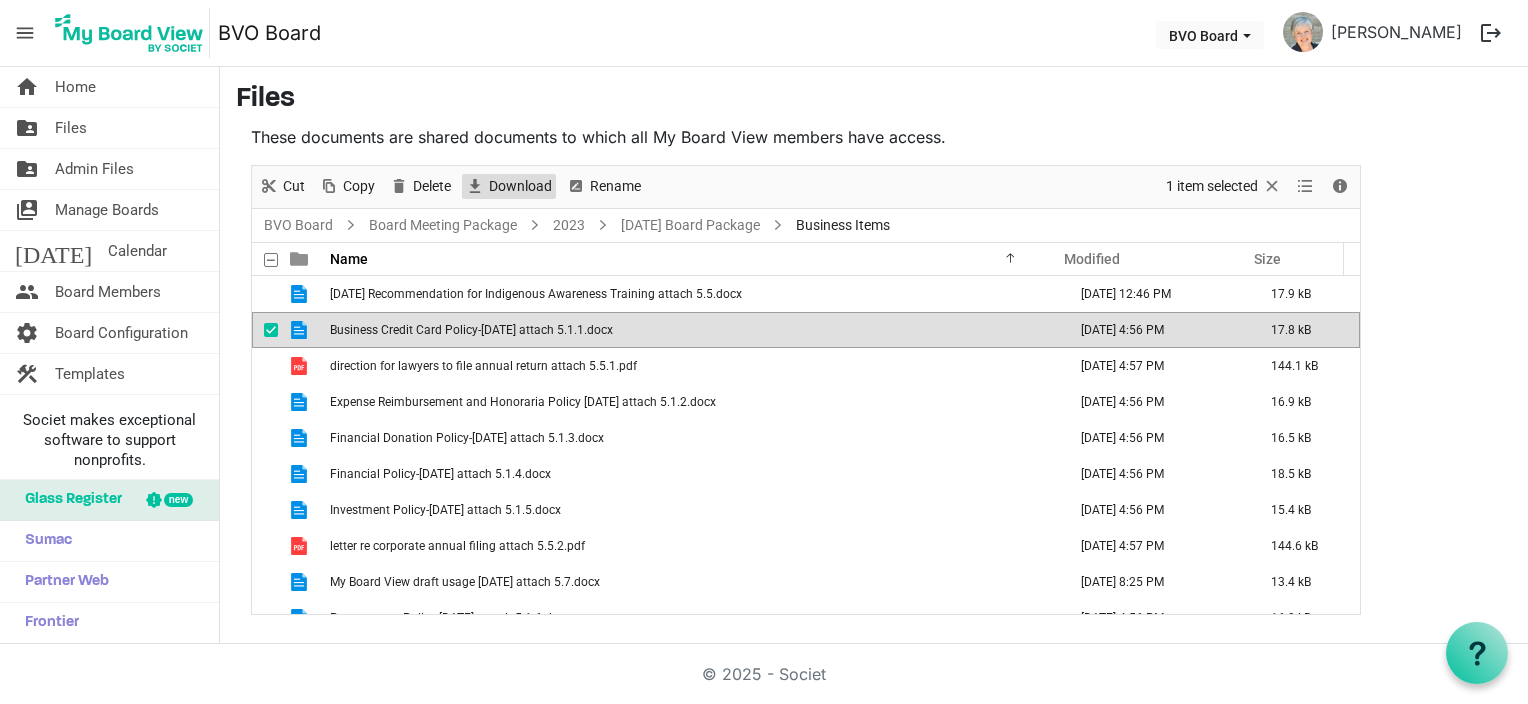 click on "Download" at bounding box center [520, 186] 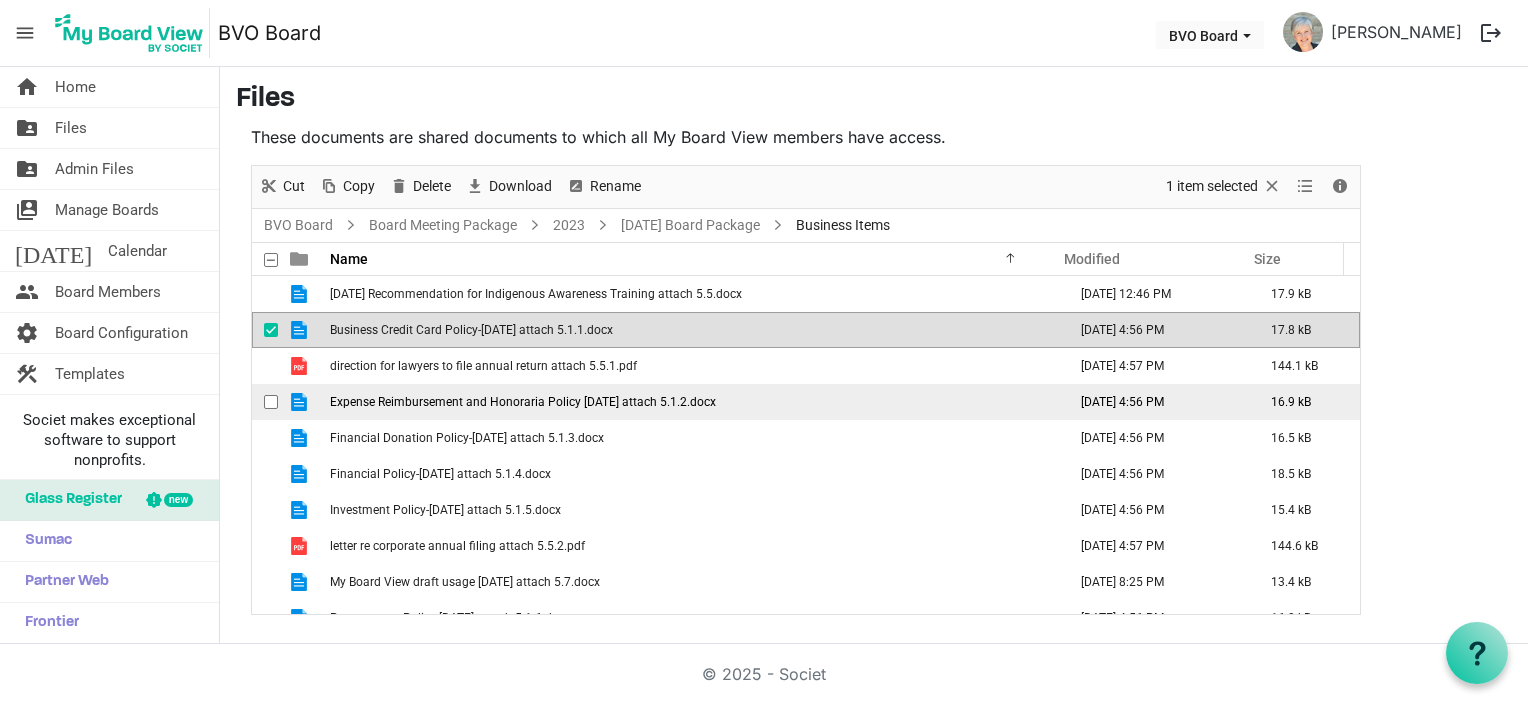 click on "Expense Reimbursement and Honoraria Policy August 2023 attach 5.1.2.docx" at bounding box center (523, 402) 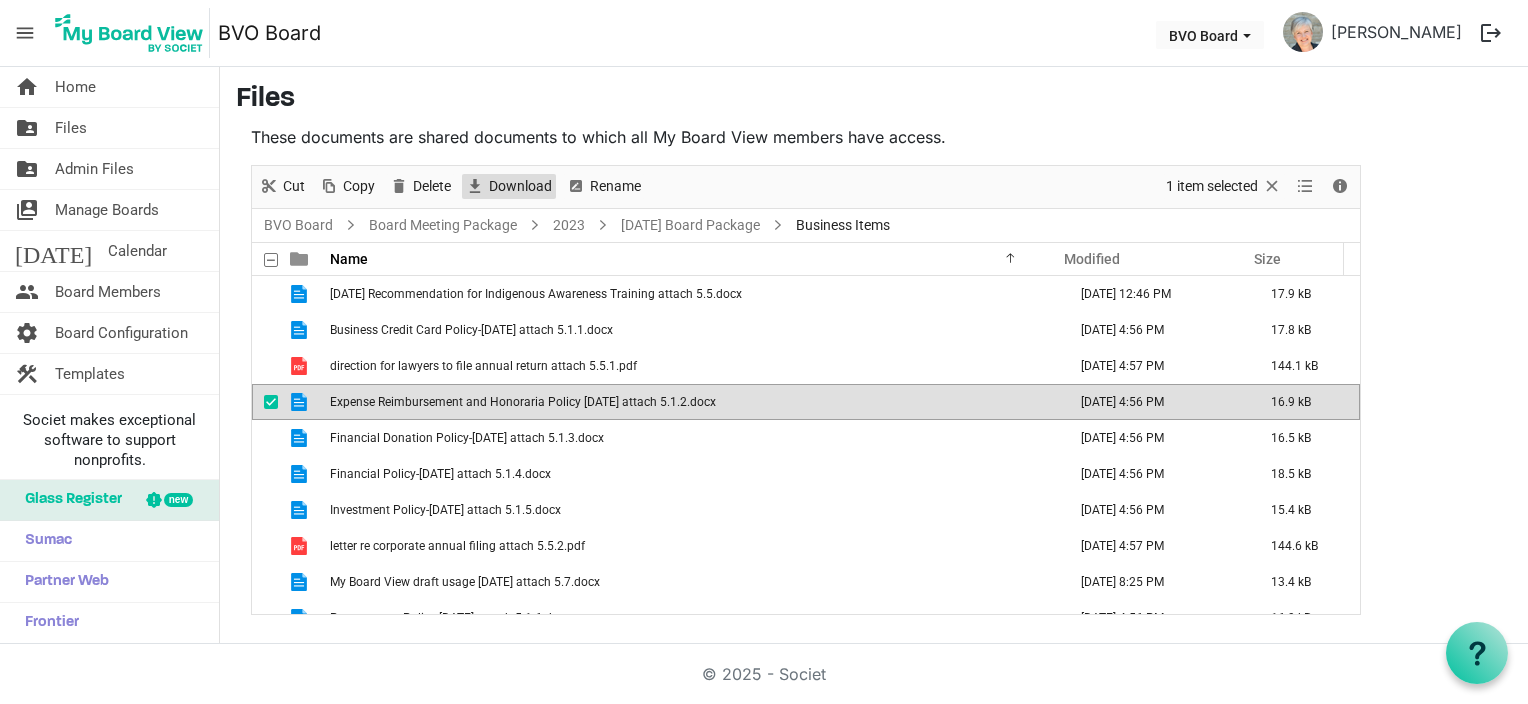 click on "Download" at bounding box center [520, 186] 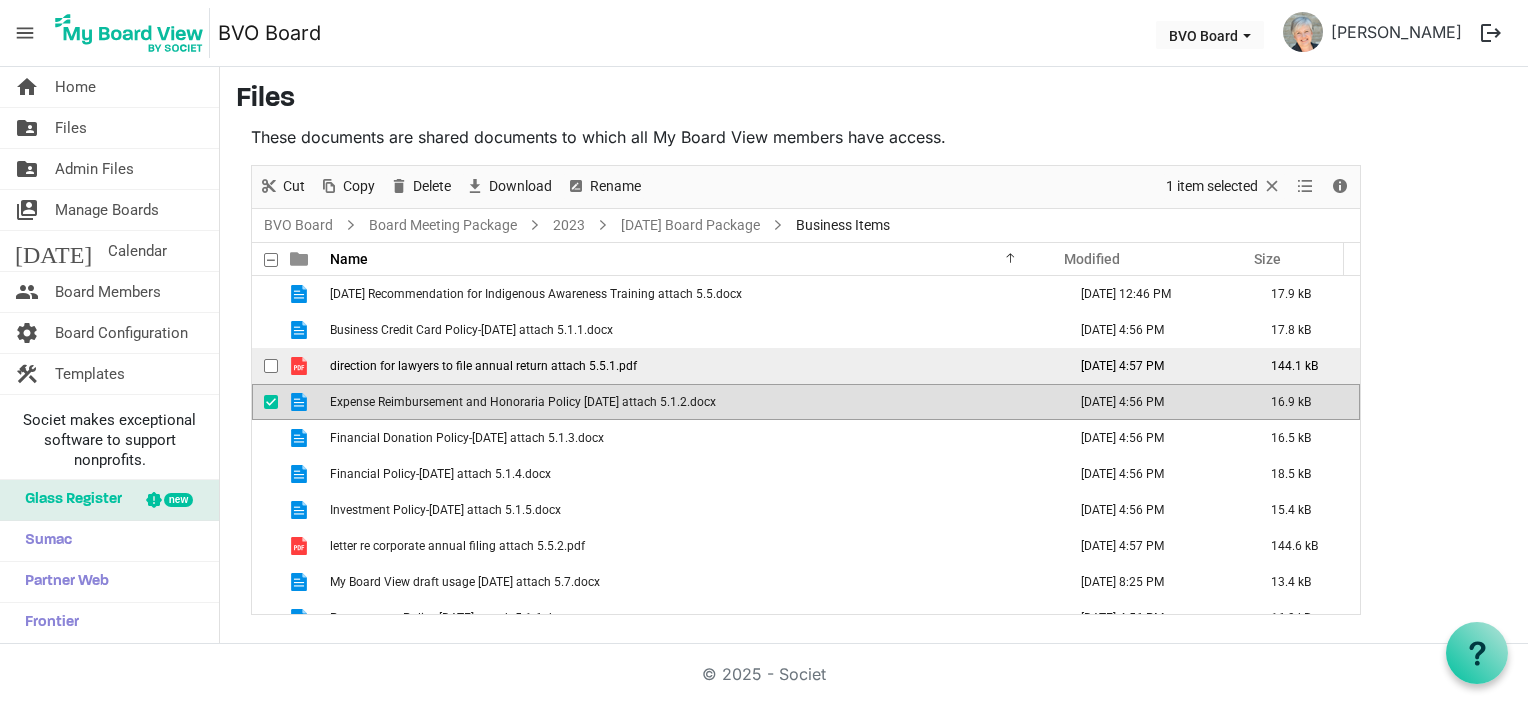 click on "direction for lawyers to file annual return attach 5.5.1.pdf" at bounding box center (483, 366) 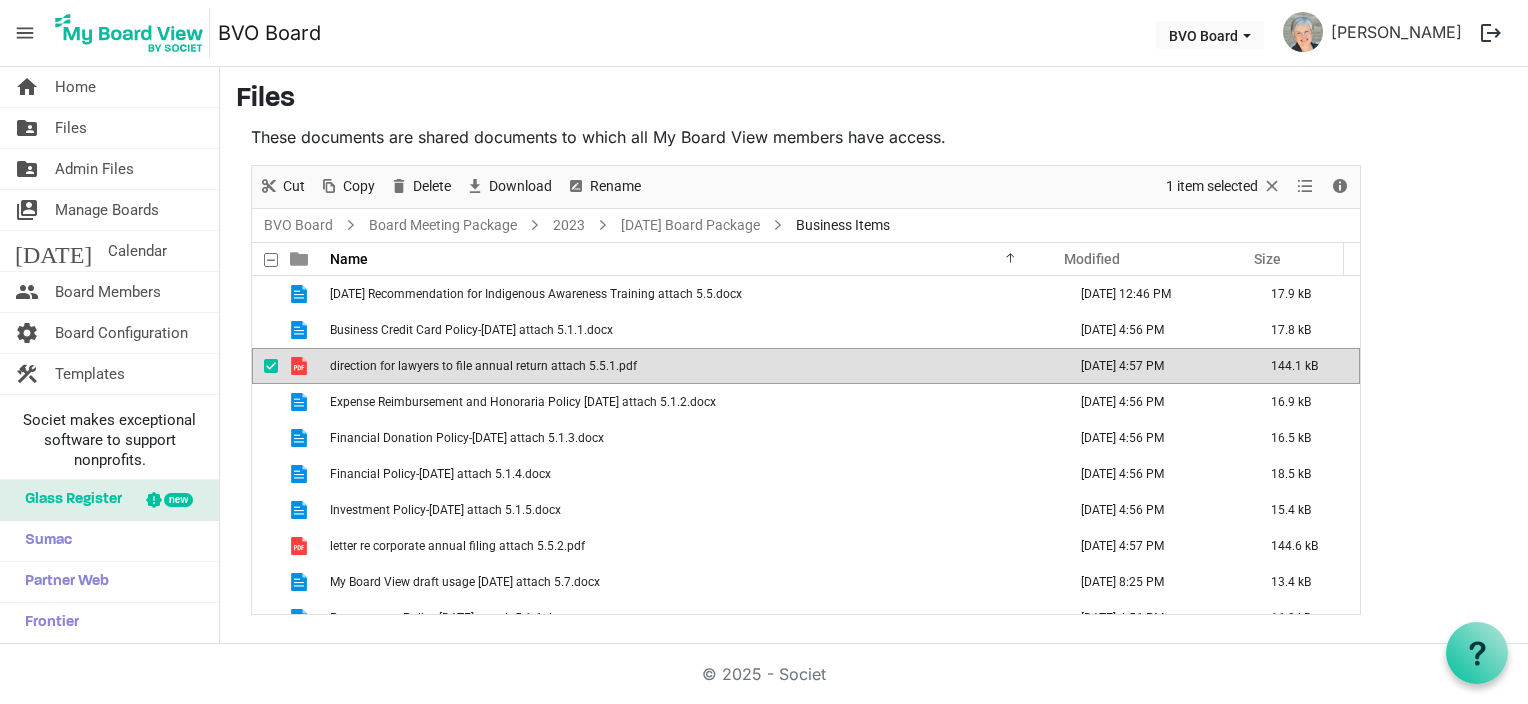 click on "direction for lawyers to file annual return attach 5.5.1.pdf" at bounding box center (483, 366) 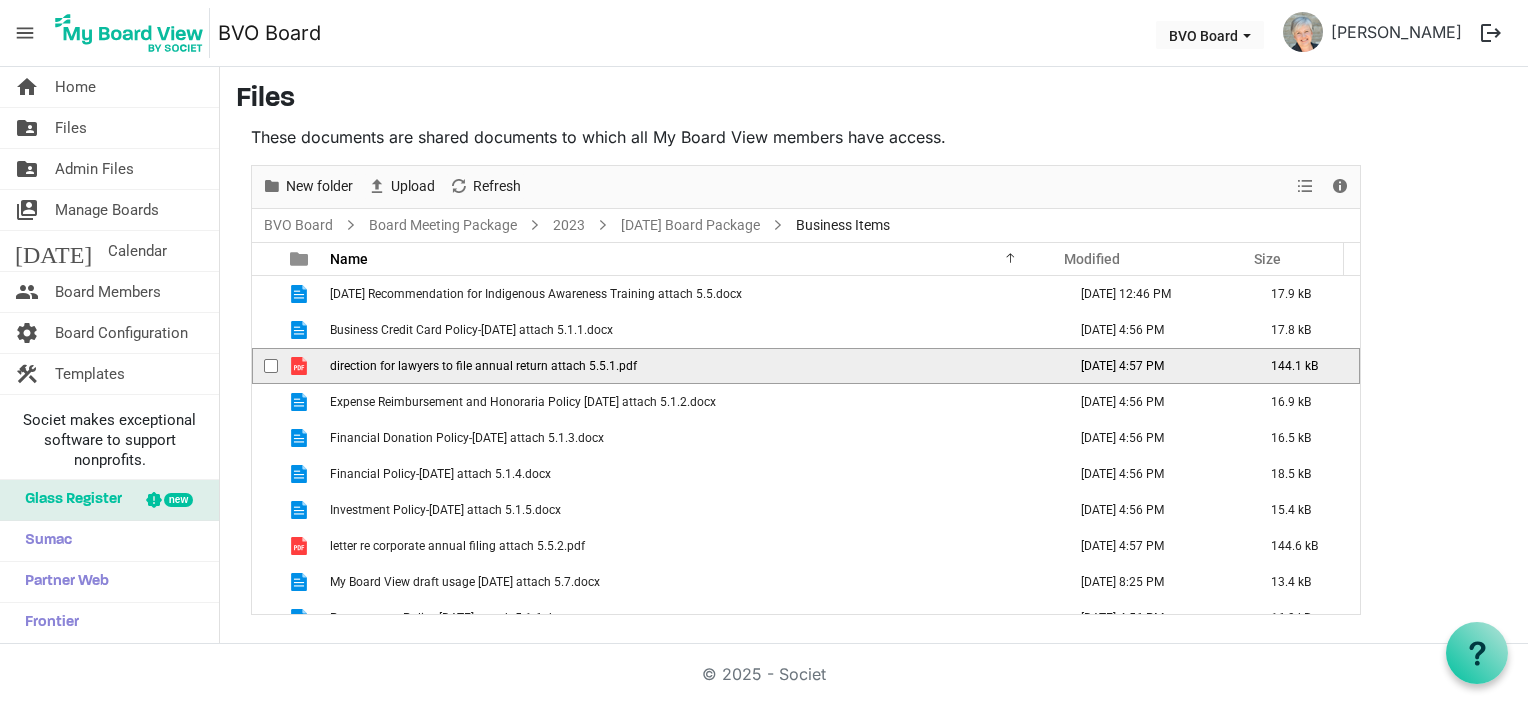 click on "direction for lawyers to file annual return attach 5.5.1.pdf" at bounding box center (483, 366) 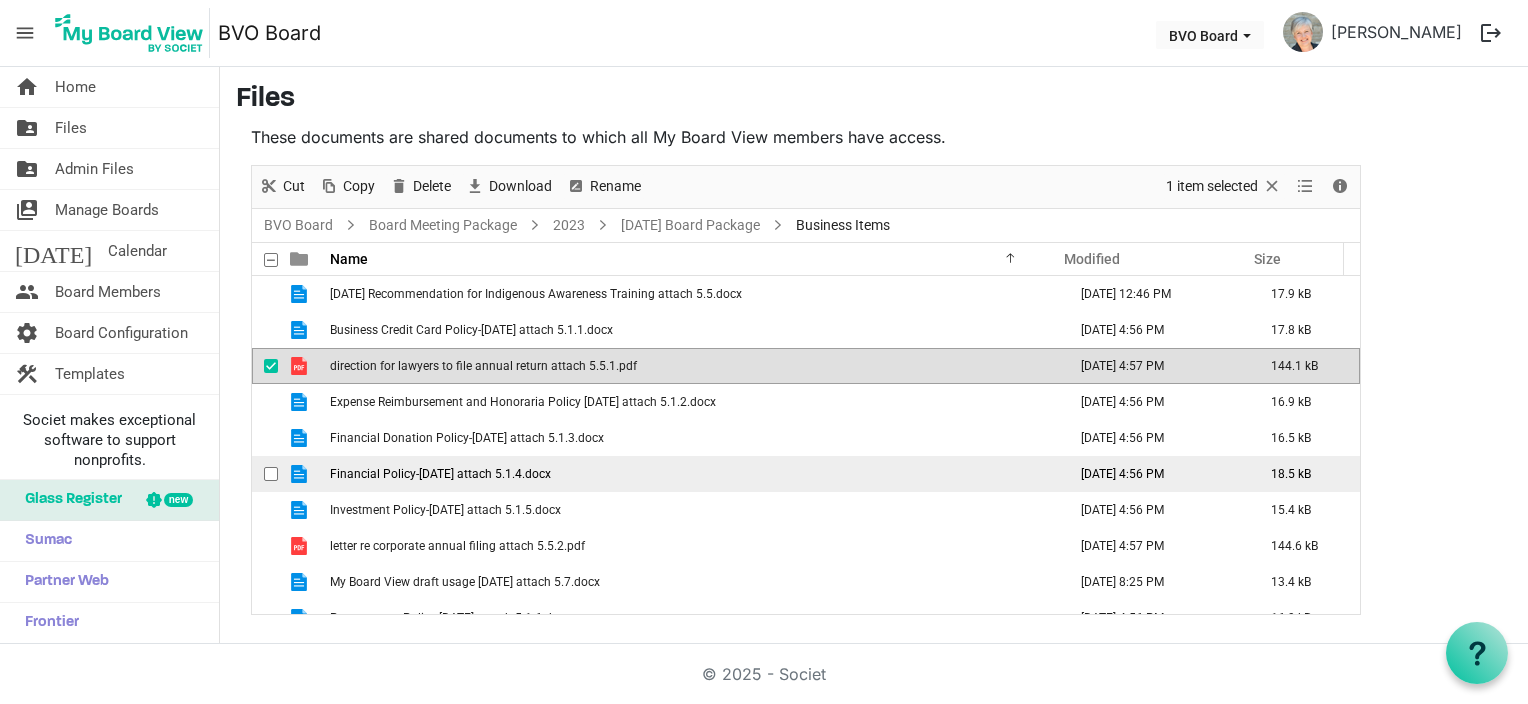 scroll, scrollTop: 21, scrollLeft: 0, axis: vertical 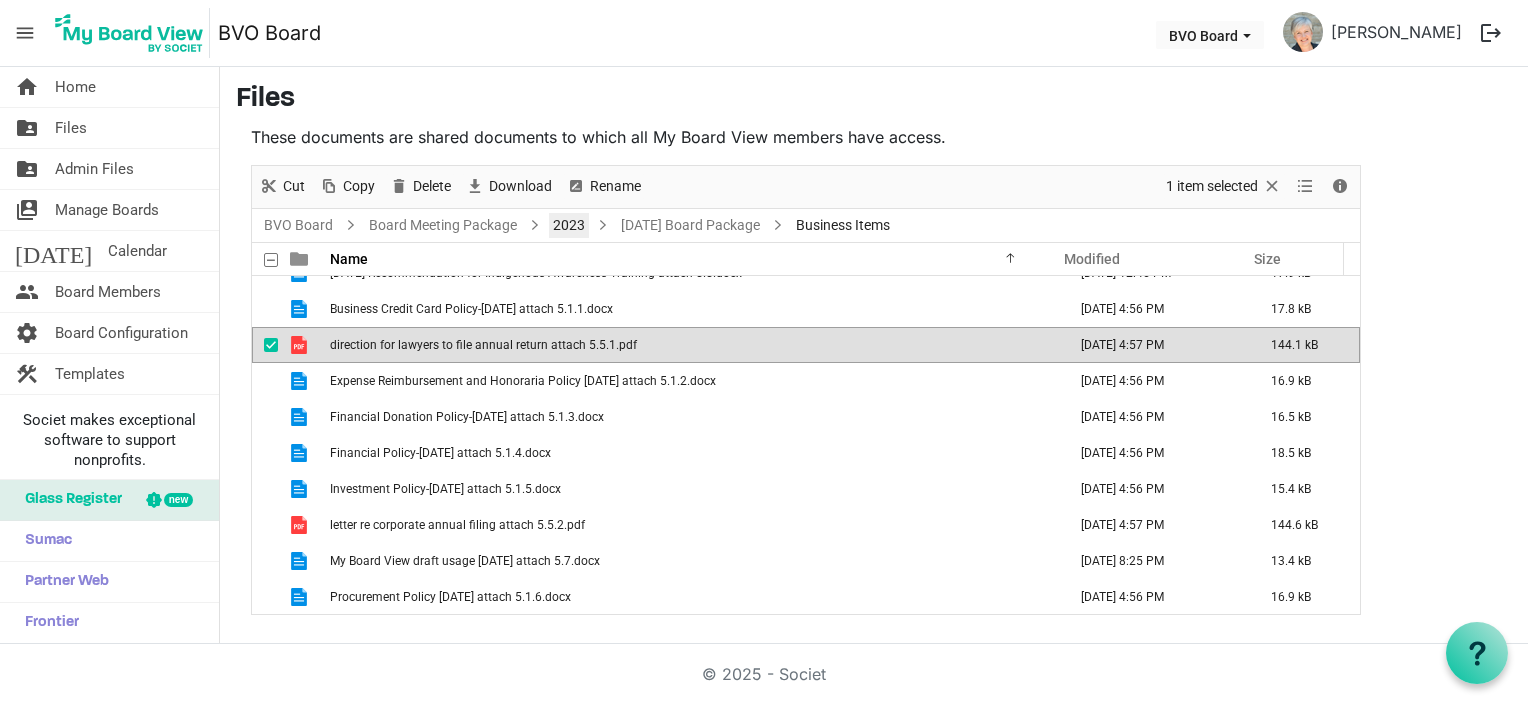 click on "2023" at bounding box center (569, 225) 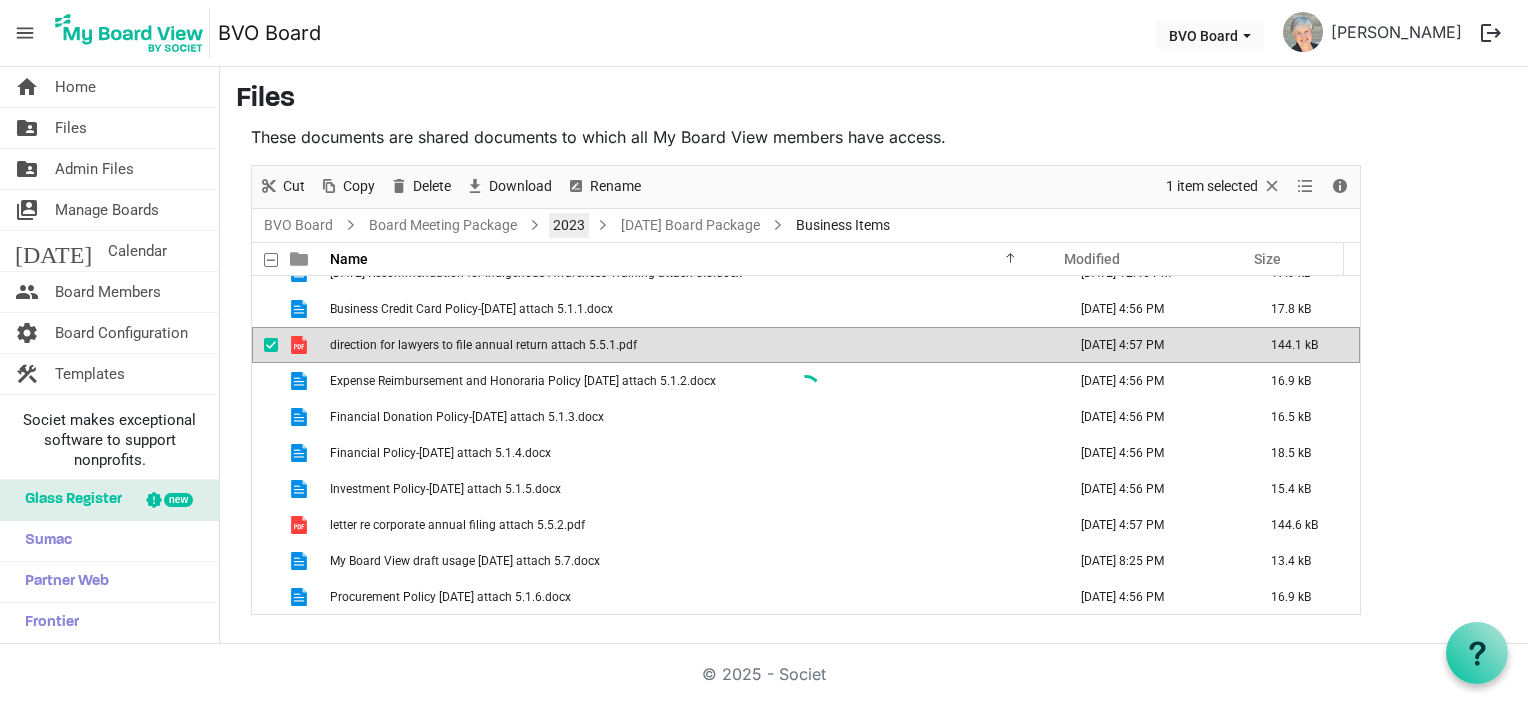 scroll, scrollTop: 0, scrollLeft: 0, axis: both 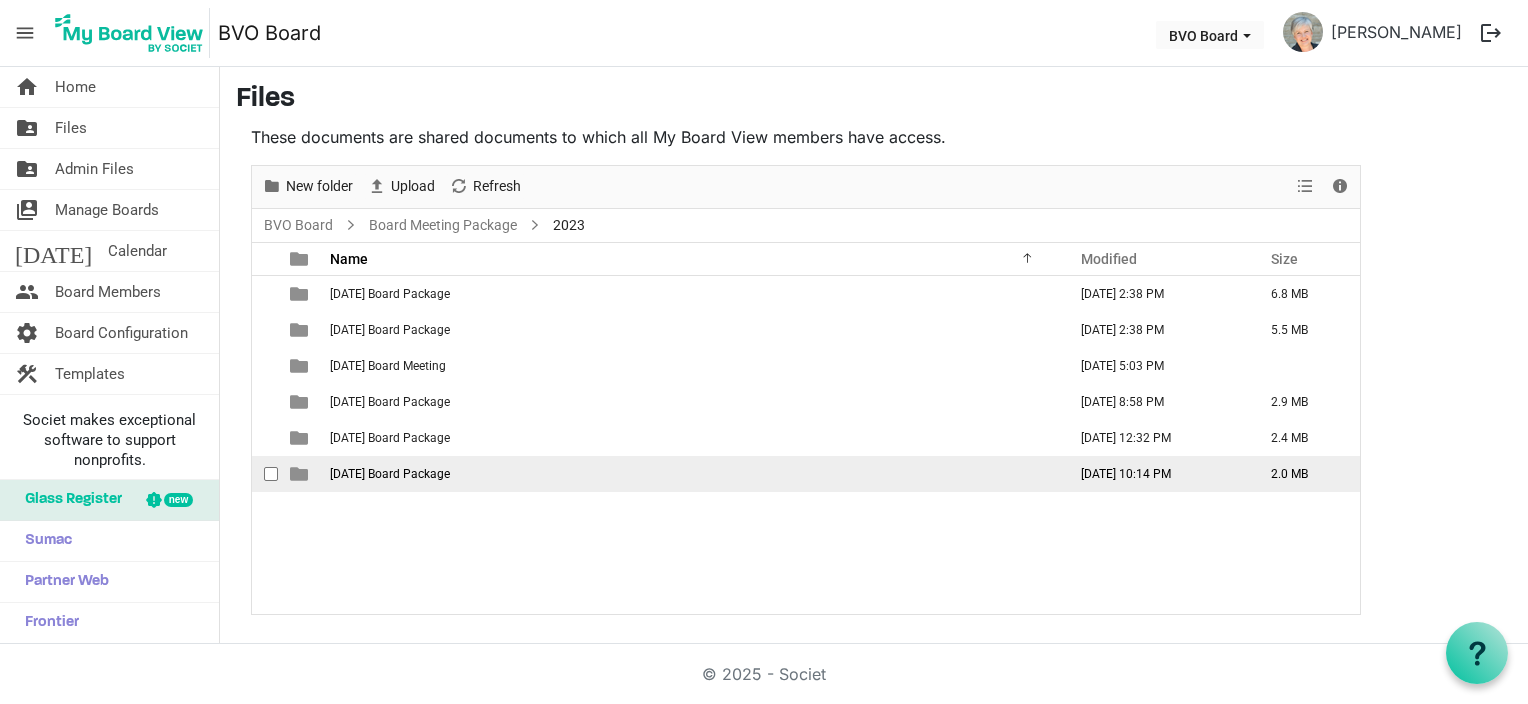 click on "September 28, 2023 Board Package" at bounding box center [390, 474] 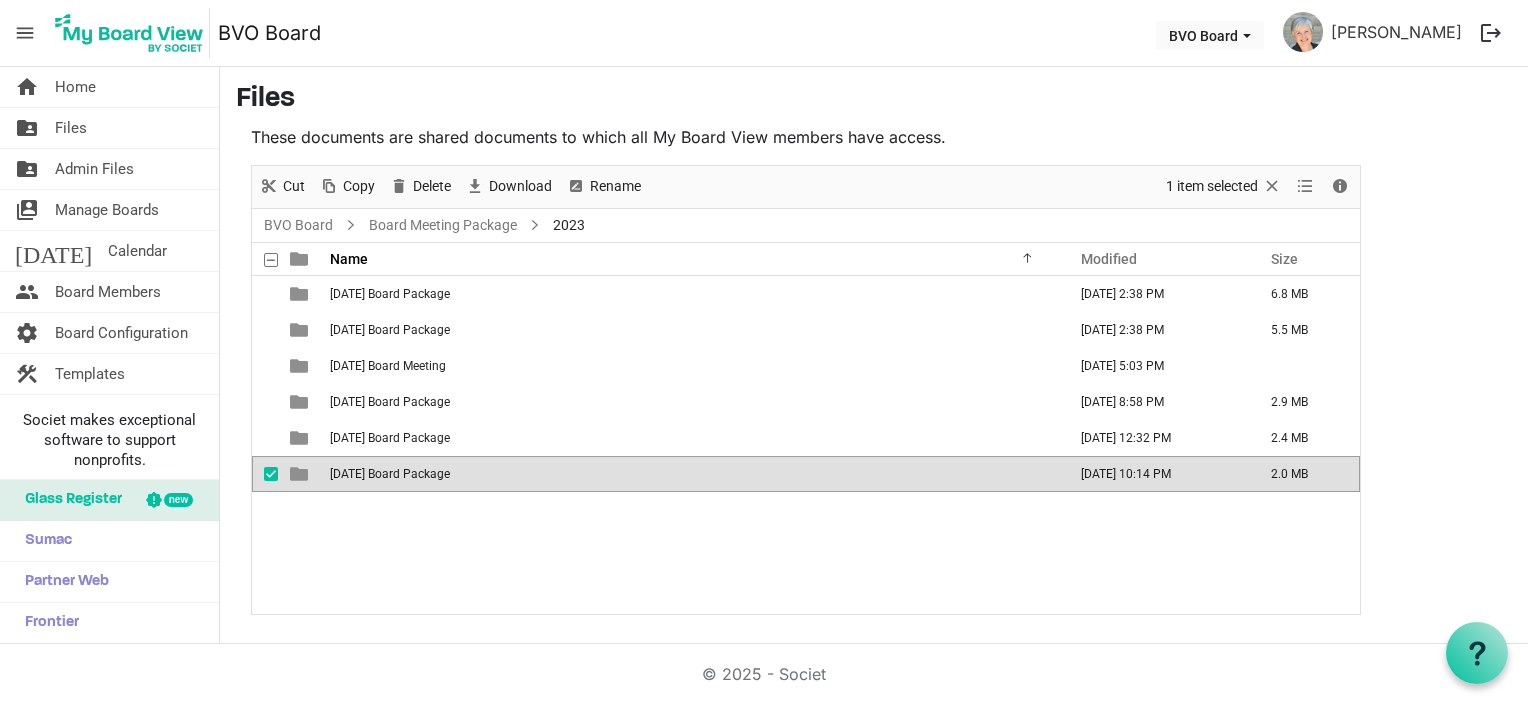 click on "September 28, 2023 Board Package" at bounding box center [390, 474] 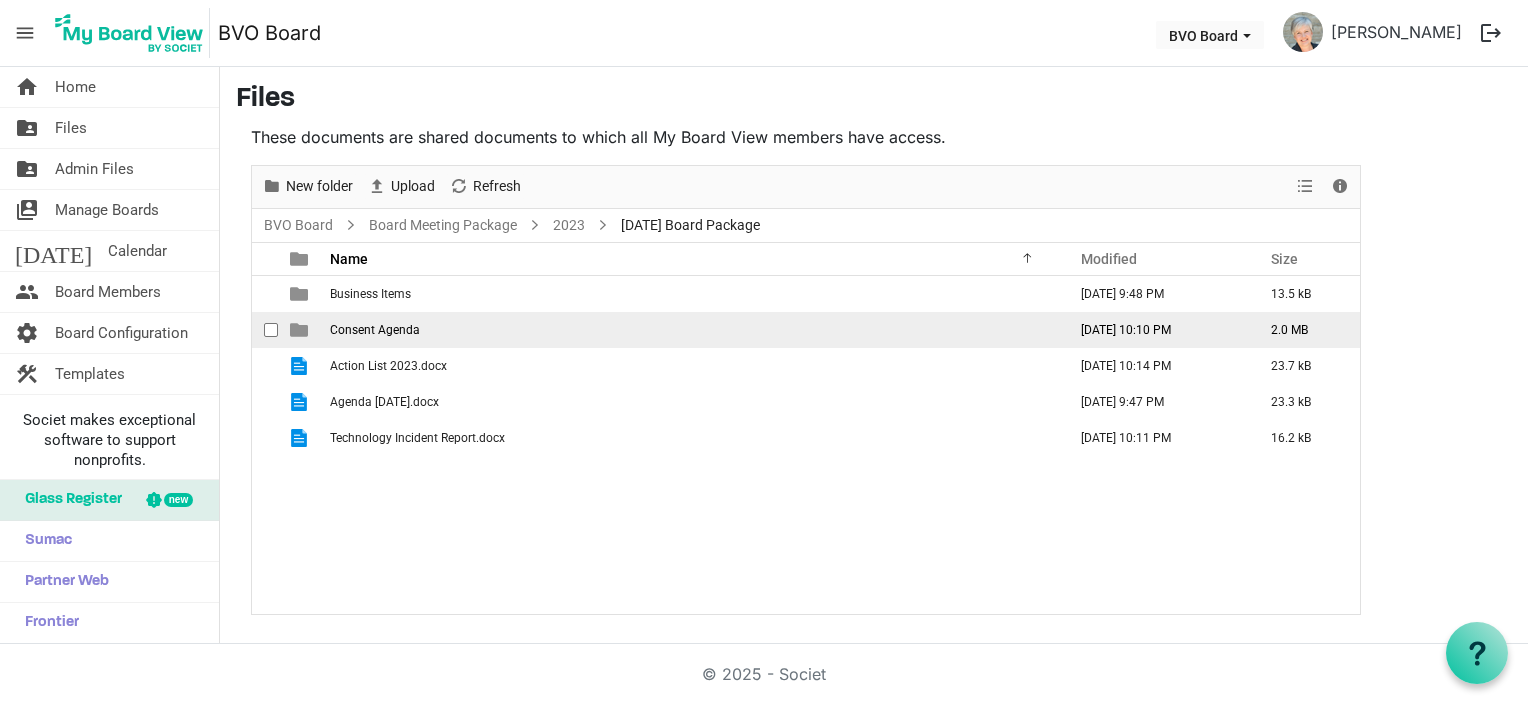 click on "Consent Agenda" at bounding box center (375, 330) 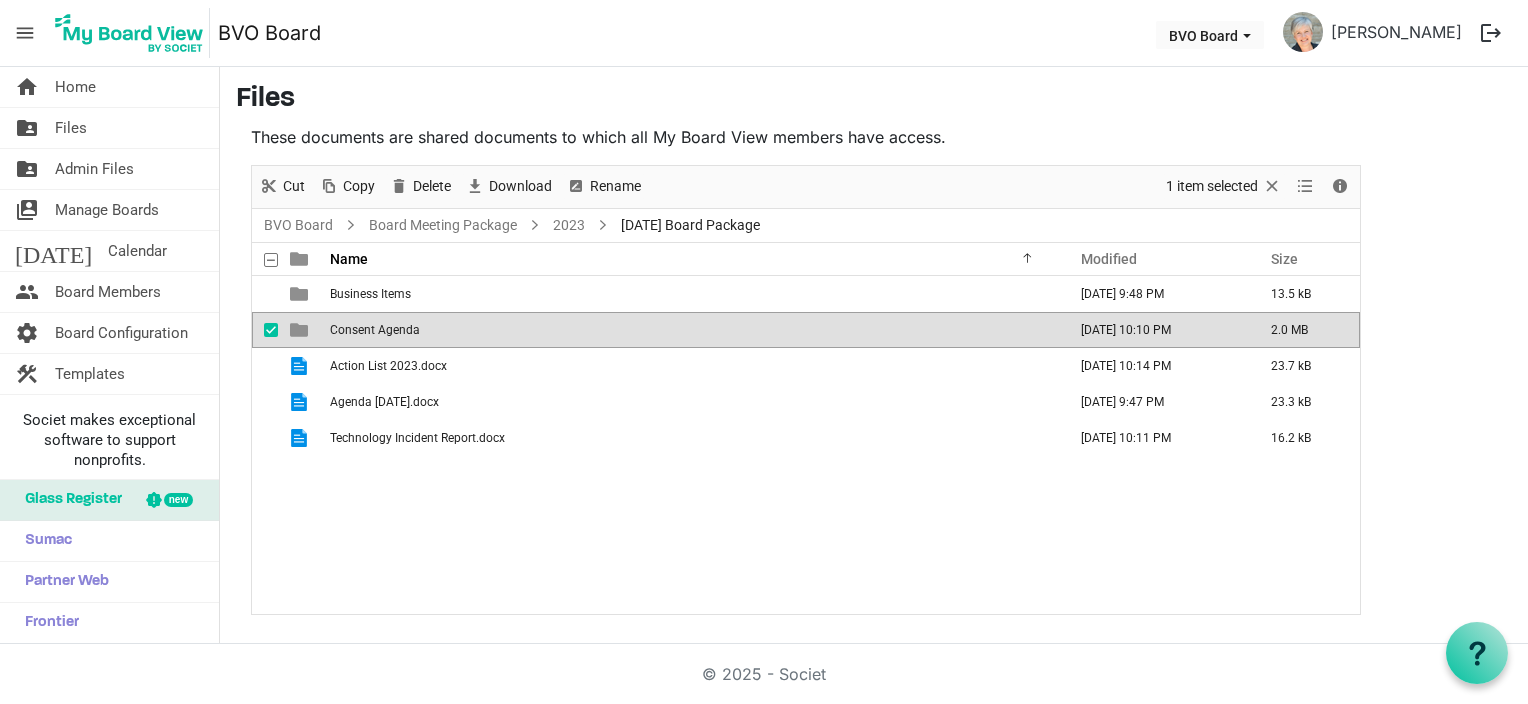 click on "Consent Agenda" at bounding box center [375, 330] 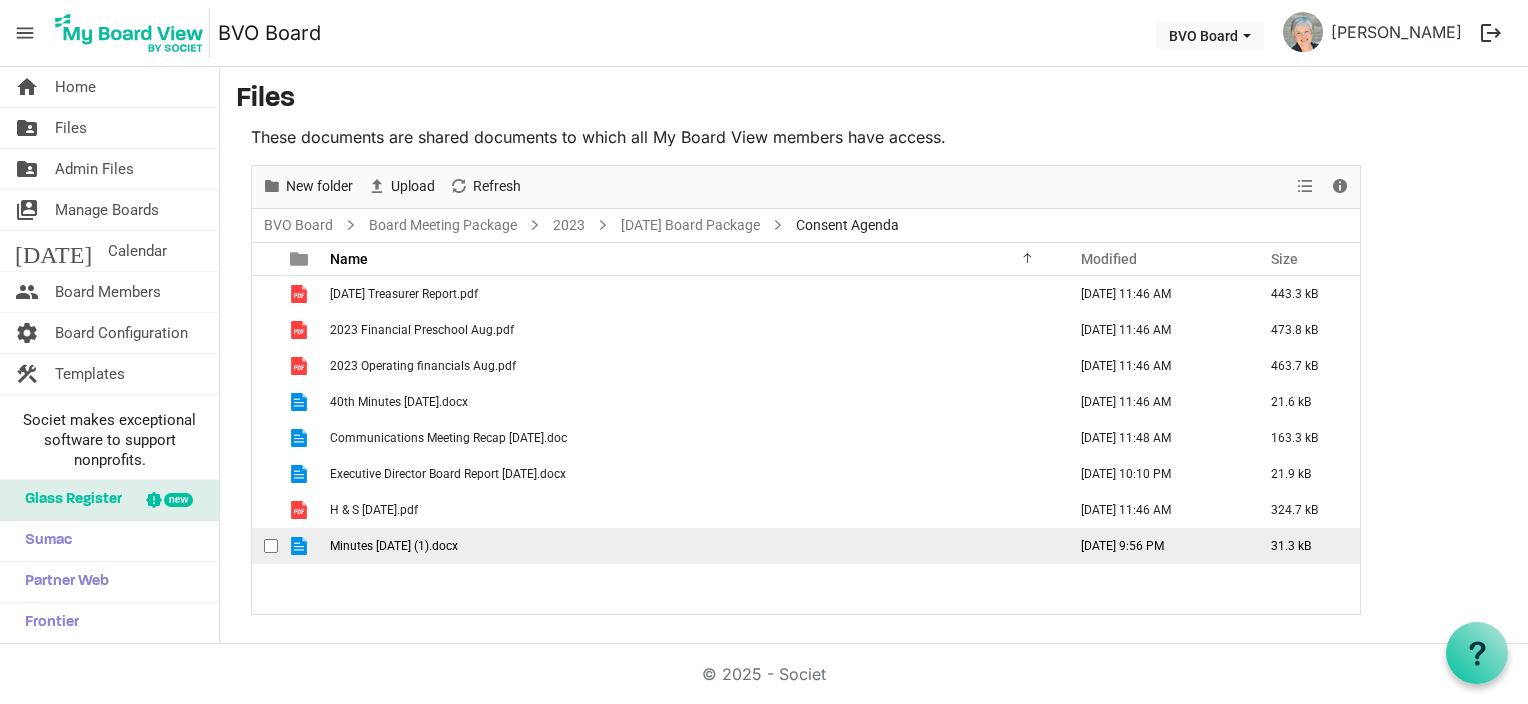 click on "Minutes August 24th, 2023 (1).docx" at bounding box center [692, 546] 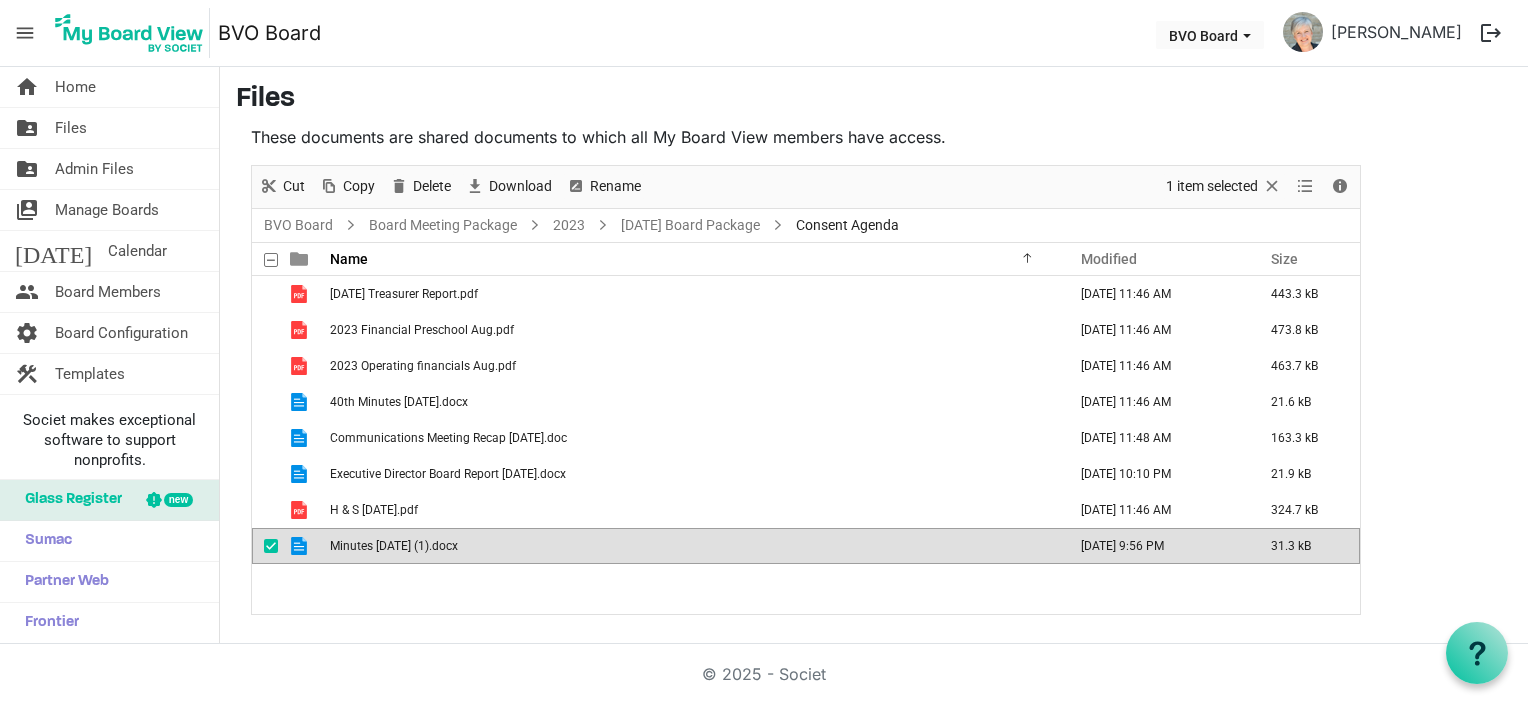 click on "Minutes August 24th, 2023 (1).docx" at bounding box center (692, 546) 